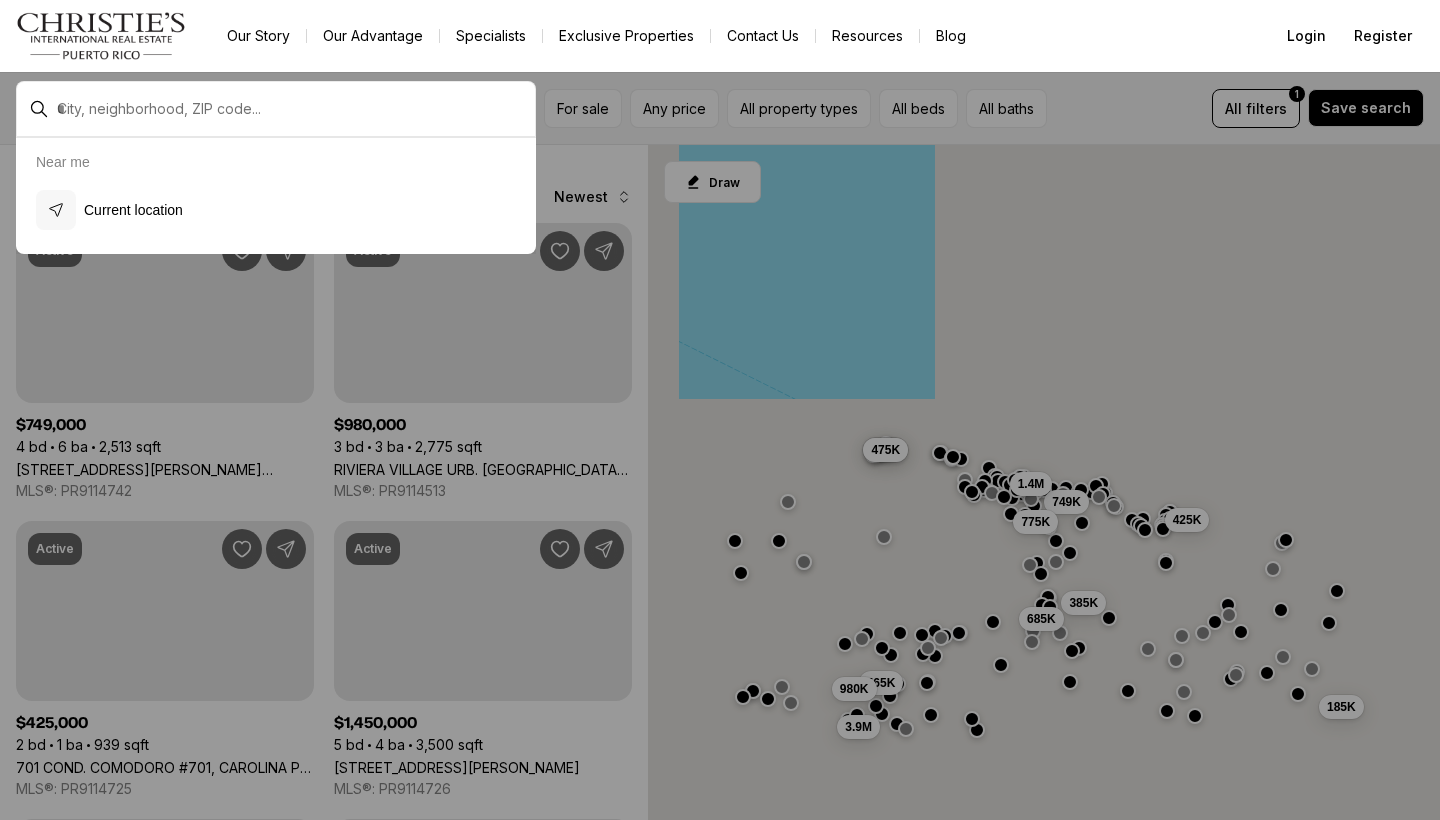scroll, scrollTop: 0, scrollLeft: 0, axis: both 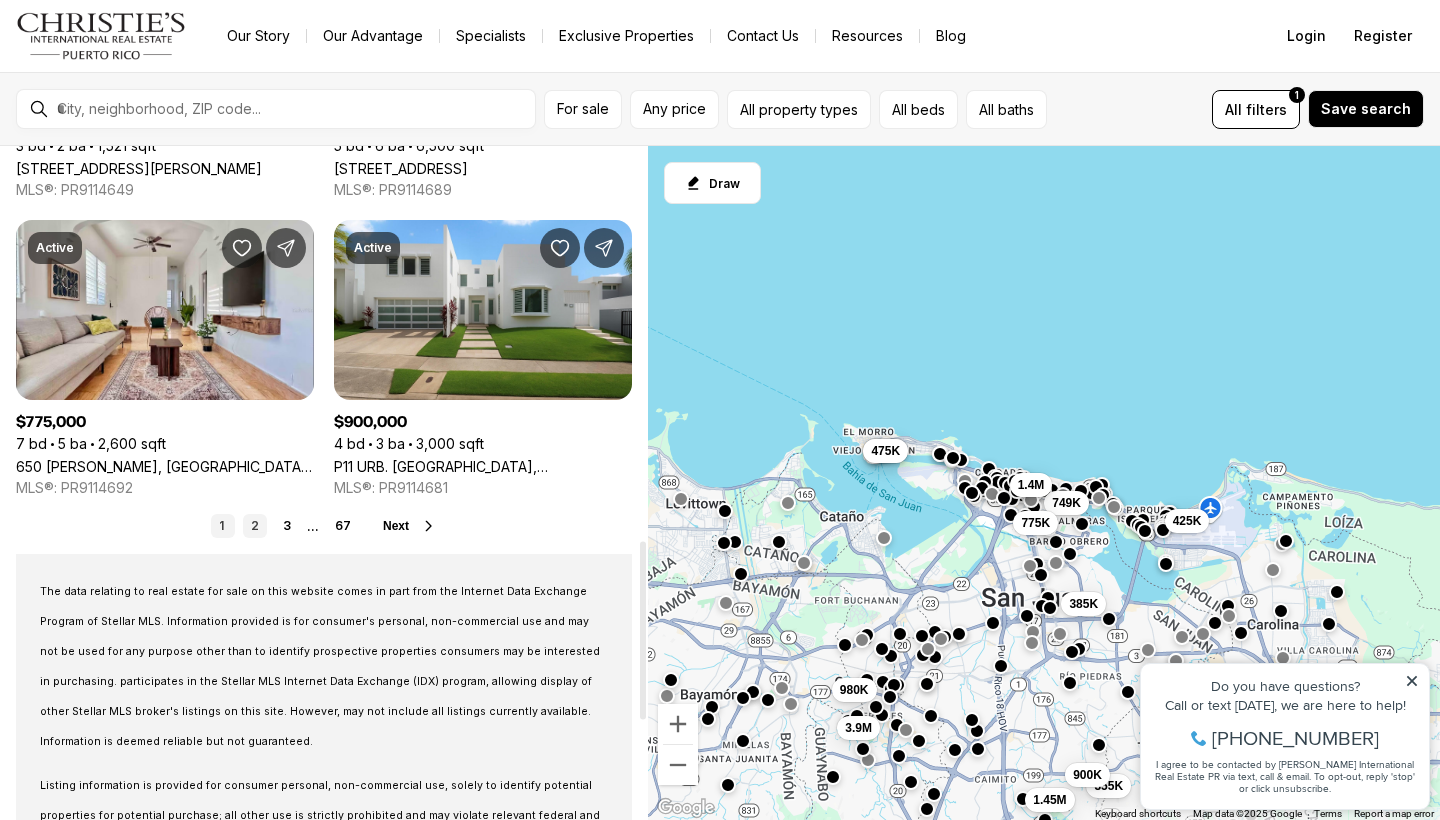 click on "2" at bounding box center (255, 526) 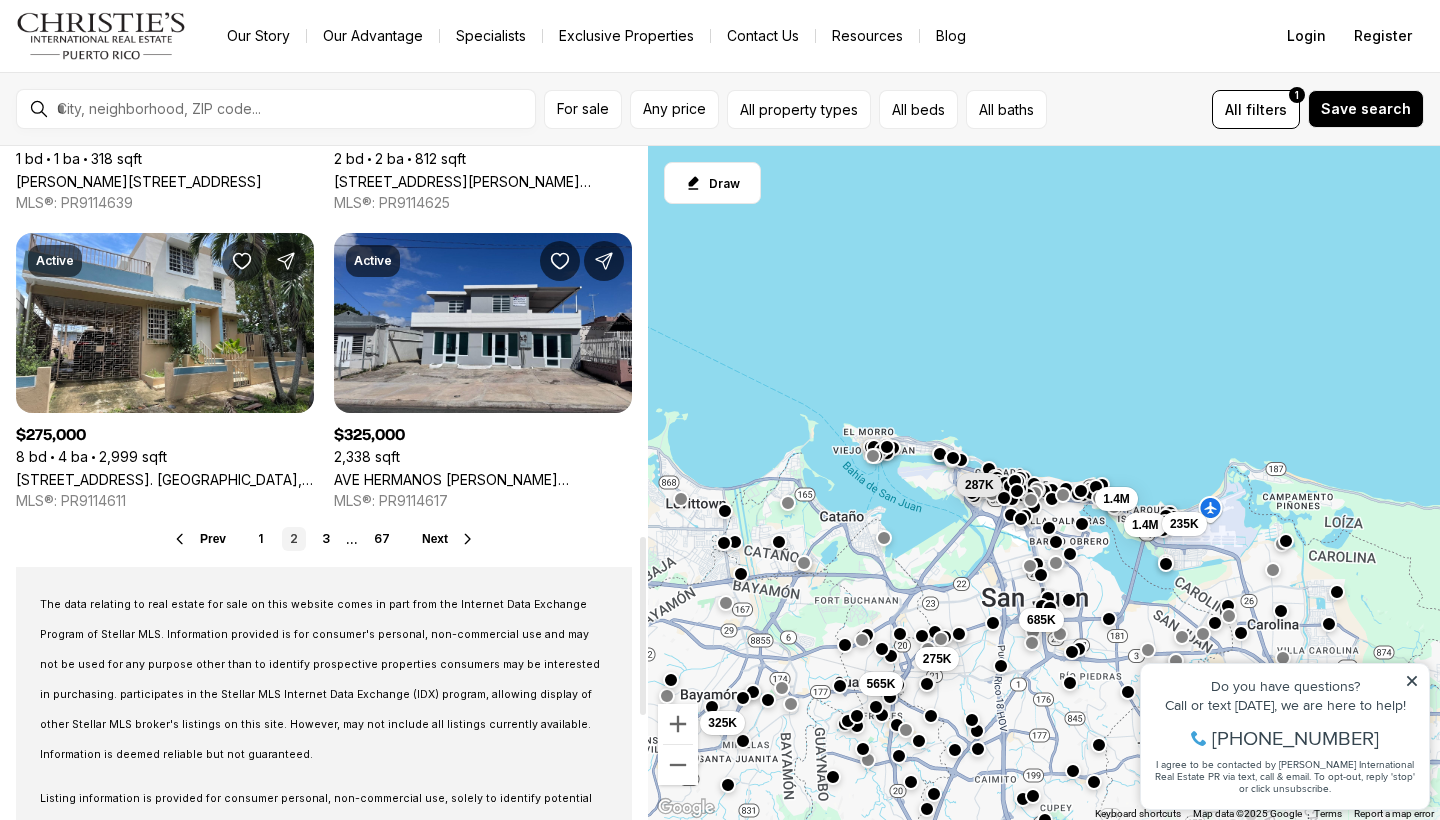 scroll, scrollTop: 1482, scrollLeft: 0, axis: vertical 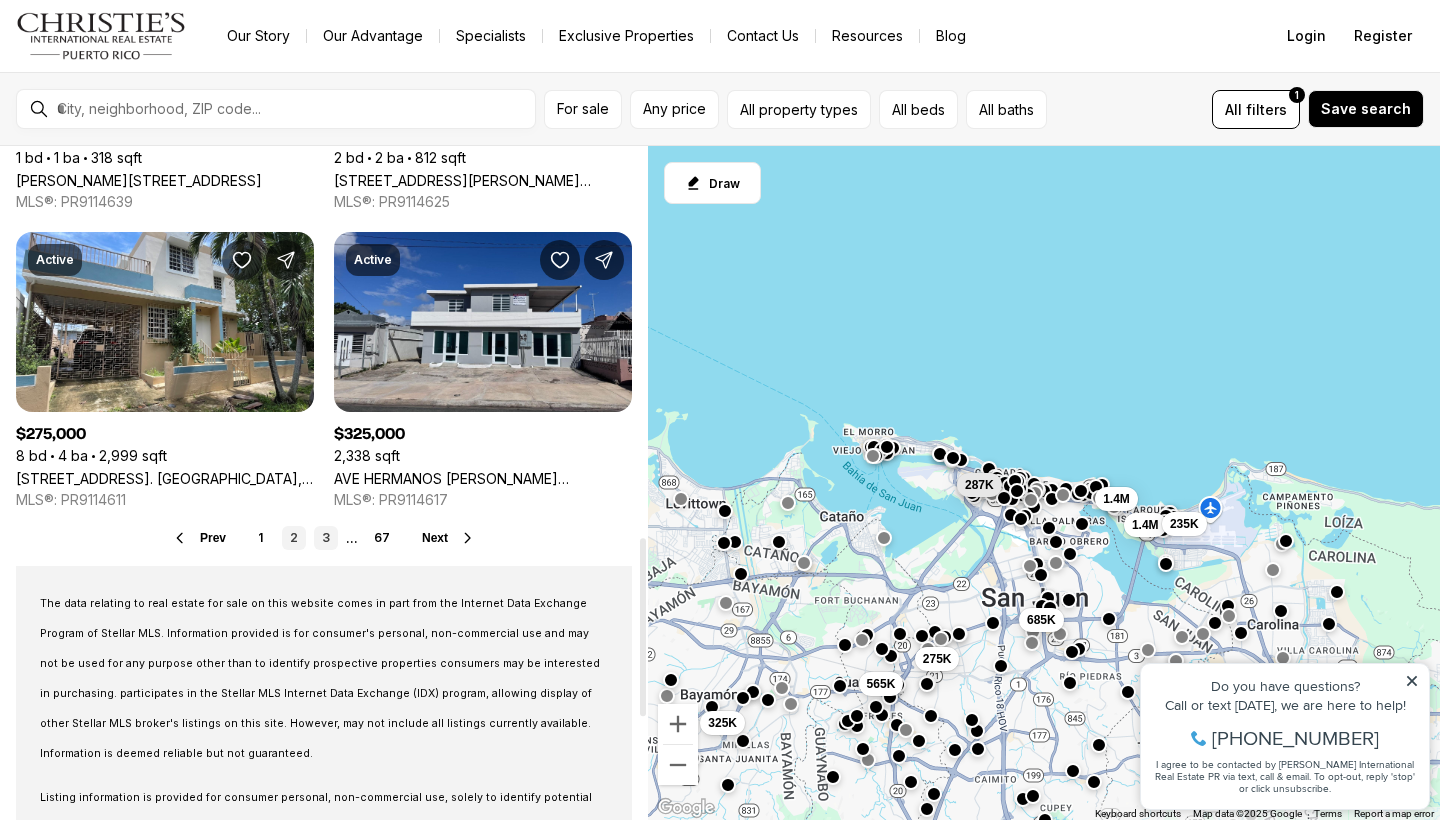 click on "3" at bounding box center (326, 538) 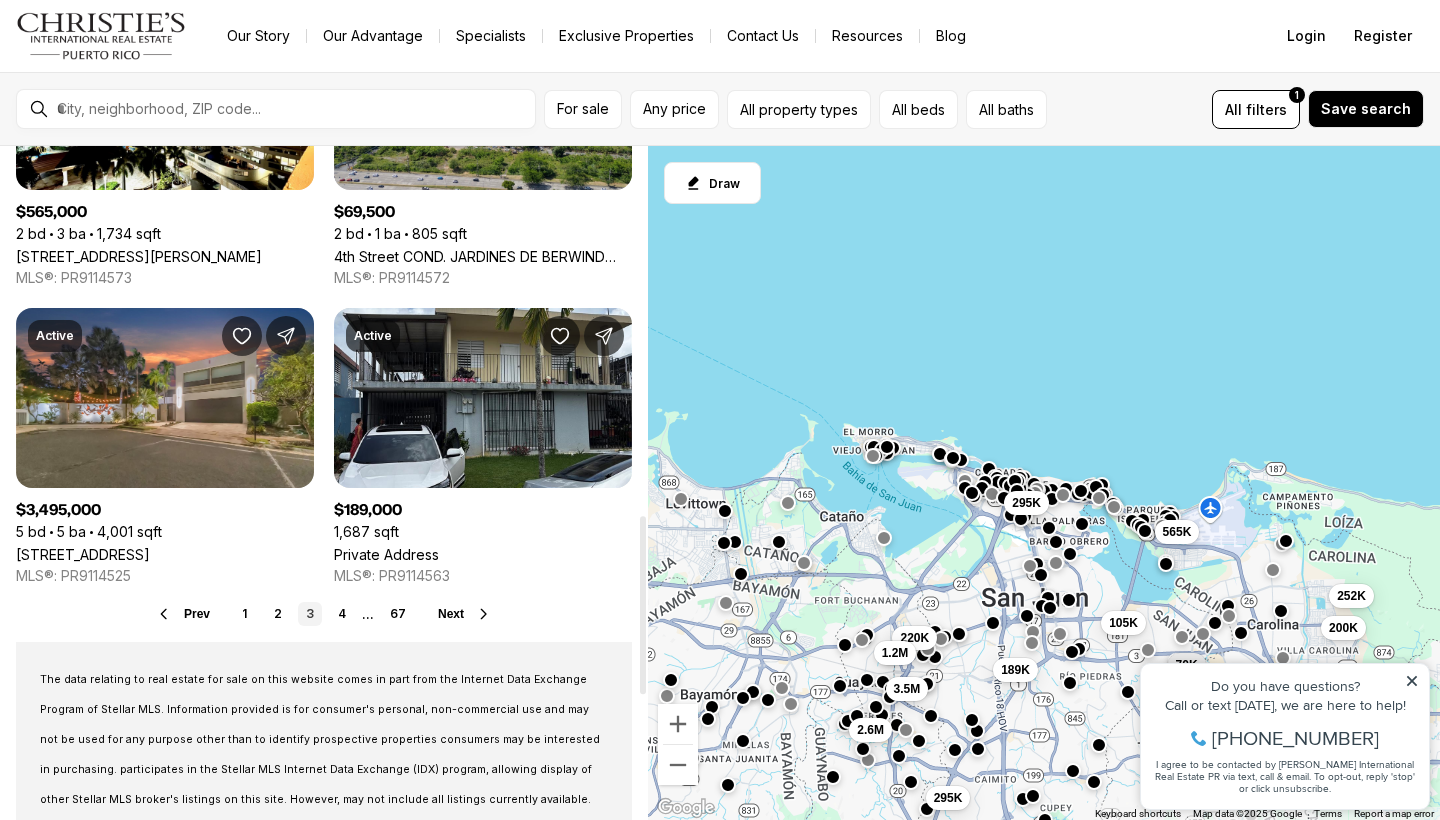 scroll, scrollTop: 1426, scrollLeft: 0, axis: vertical 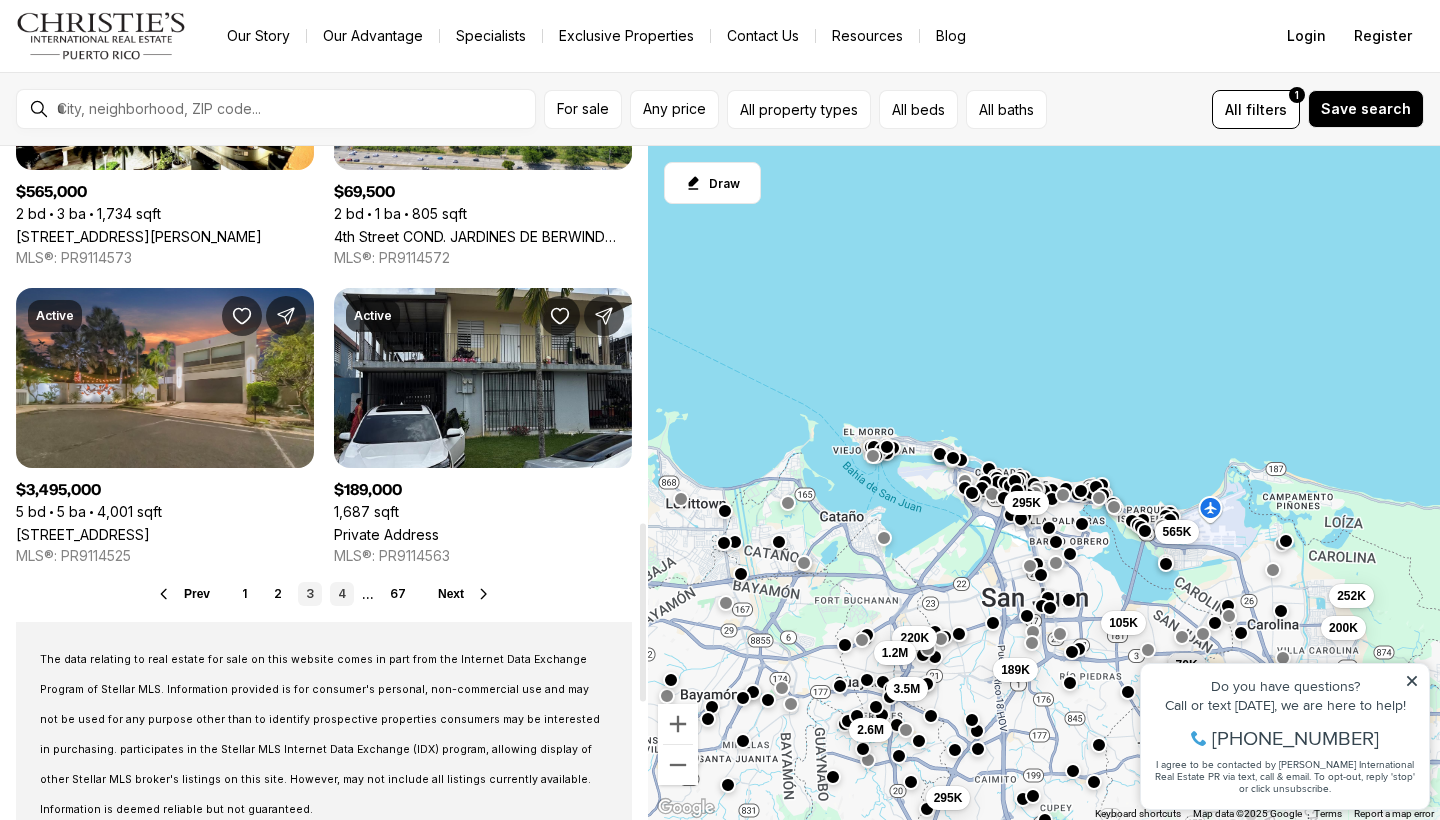 click on "4" at bounding box center (342, 594) 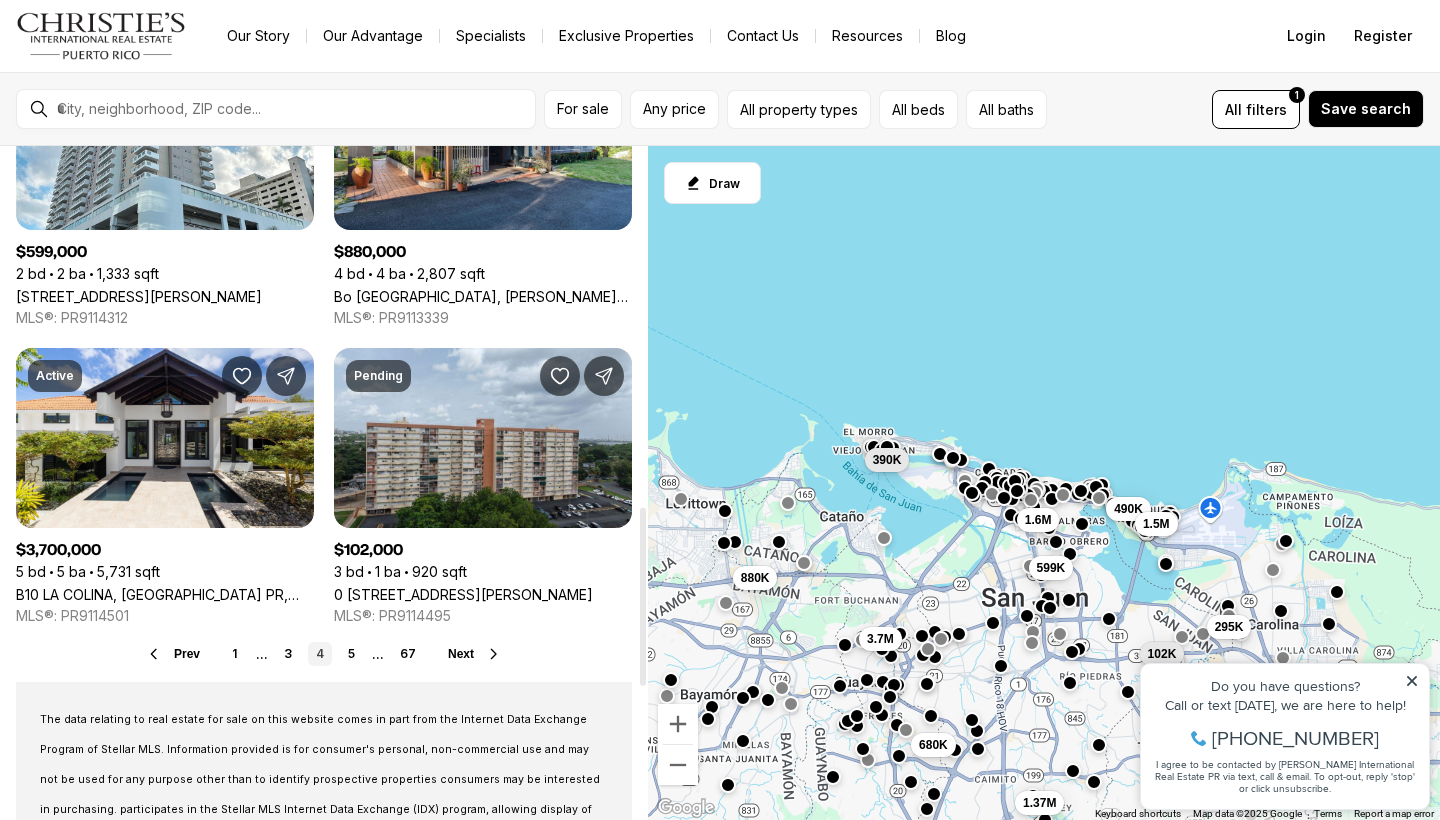 scroll, scrollTop: 1373, scrollLeft: 0, axis: vertical 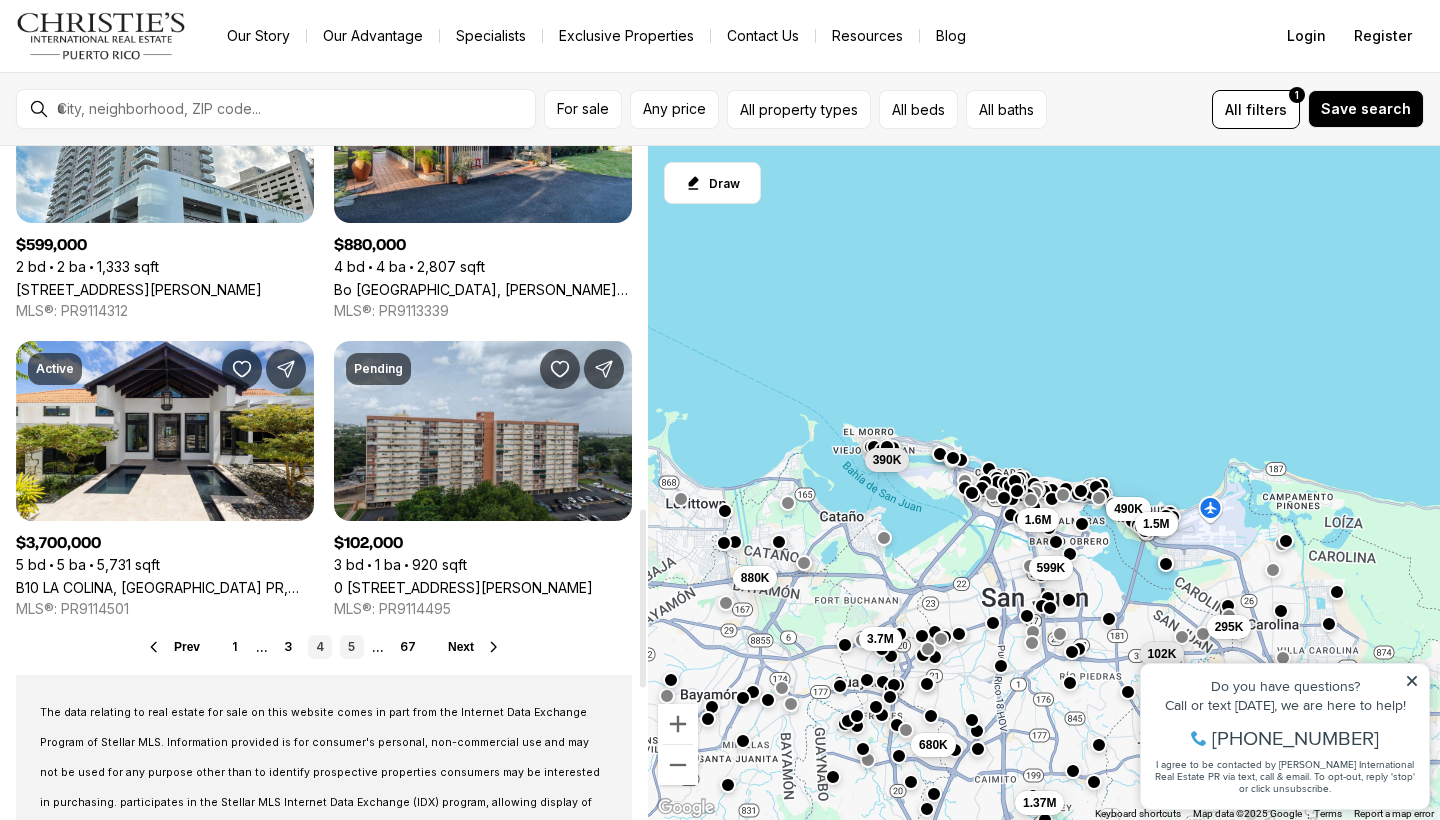 click on "5" at bounding box center (352, 647) 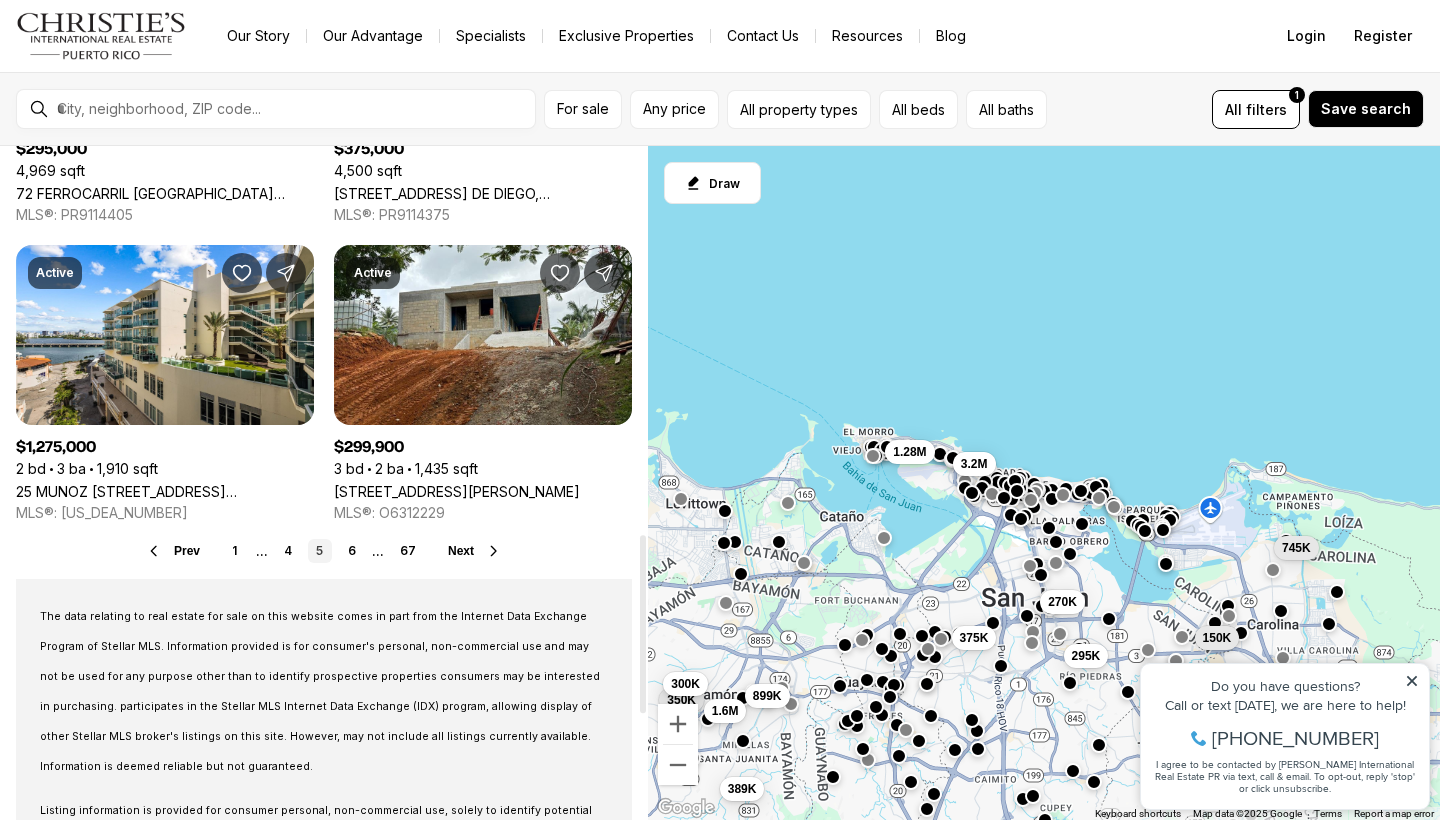 scroll, scrollTop: 1470, scrollLeft: 0, axis: vertical 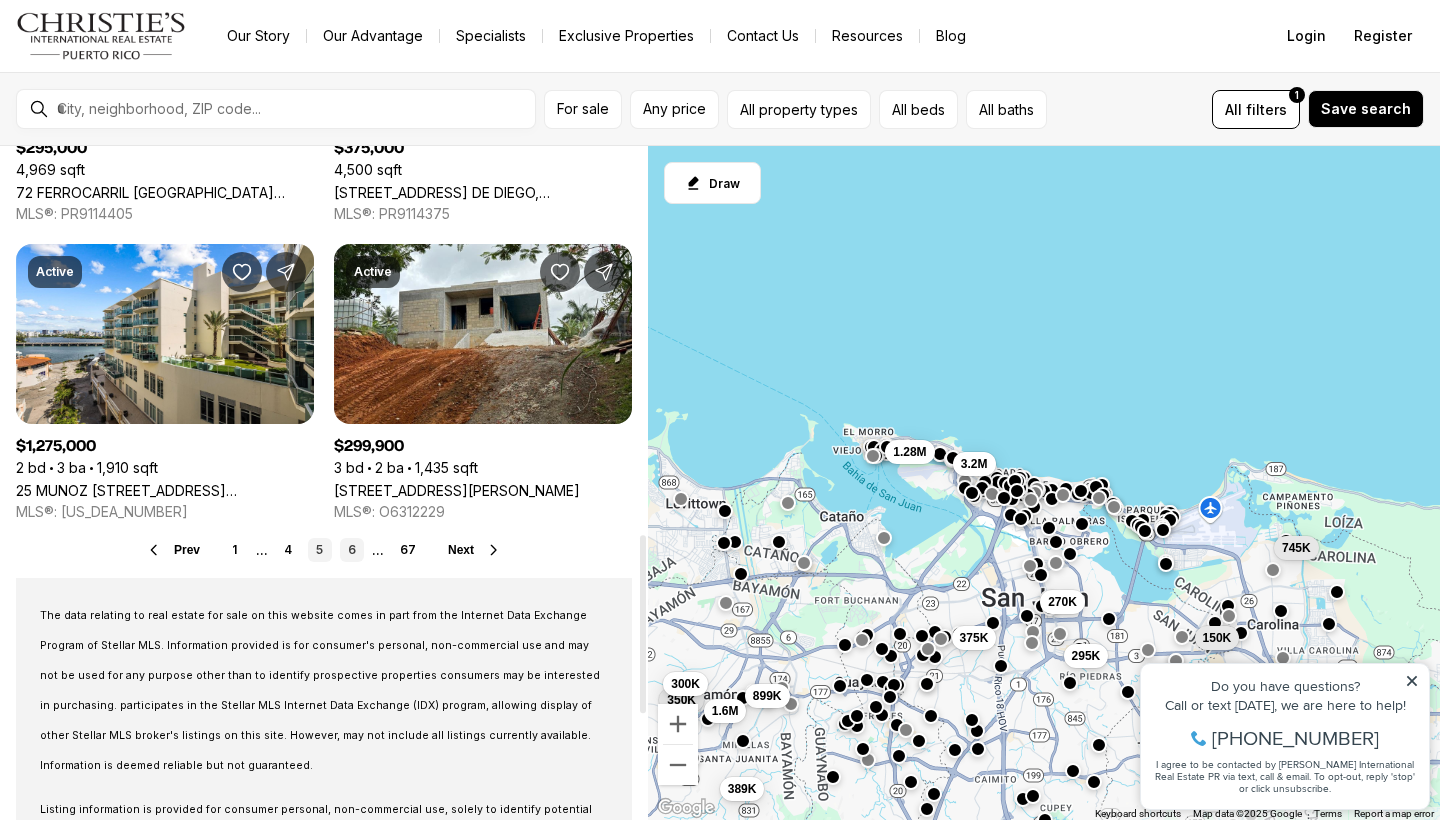 click on "6" at bounding box center [352, 550] 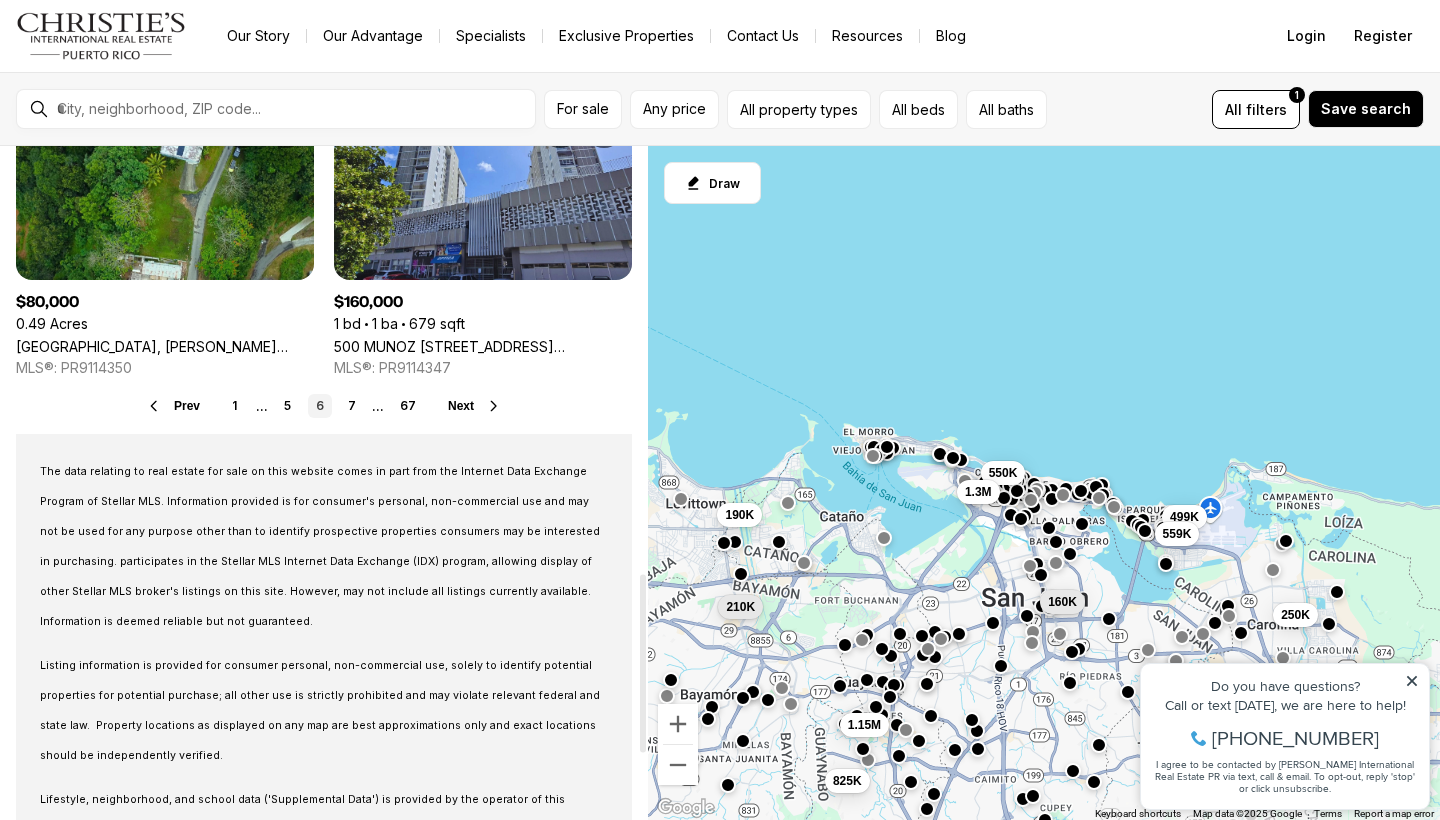 scroll, scrollTop: 1619, scrollLeft: 0, axis: vertical 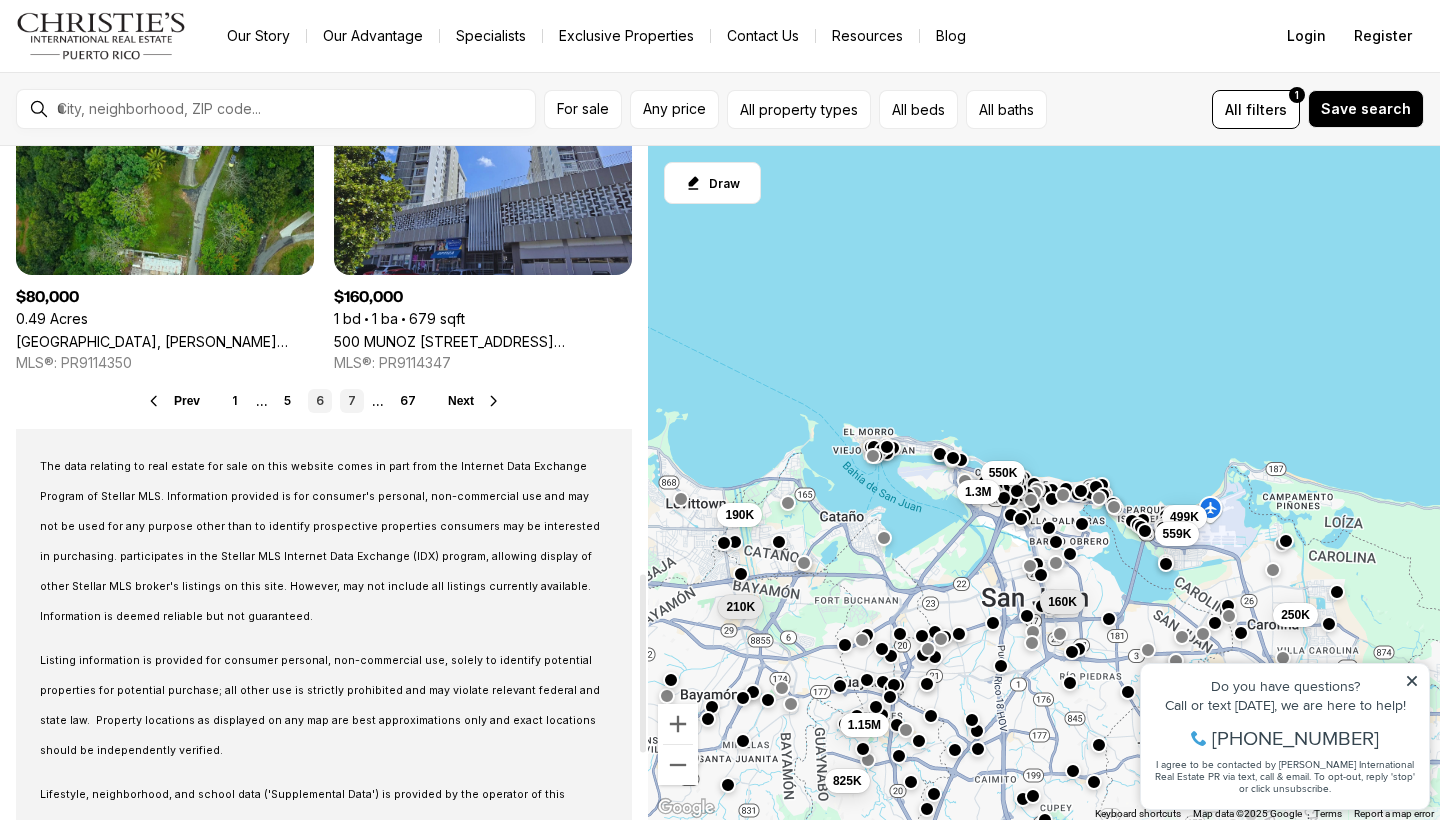 click on "7" at bounding box center (352, 401) 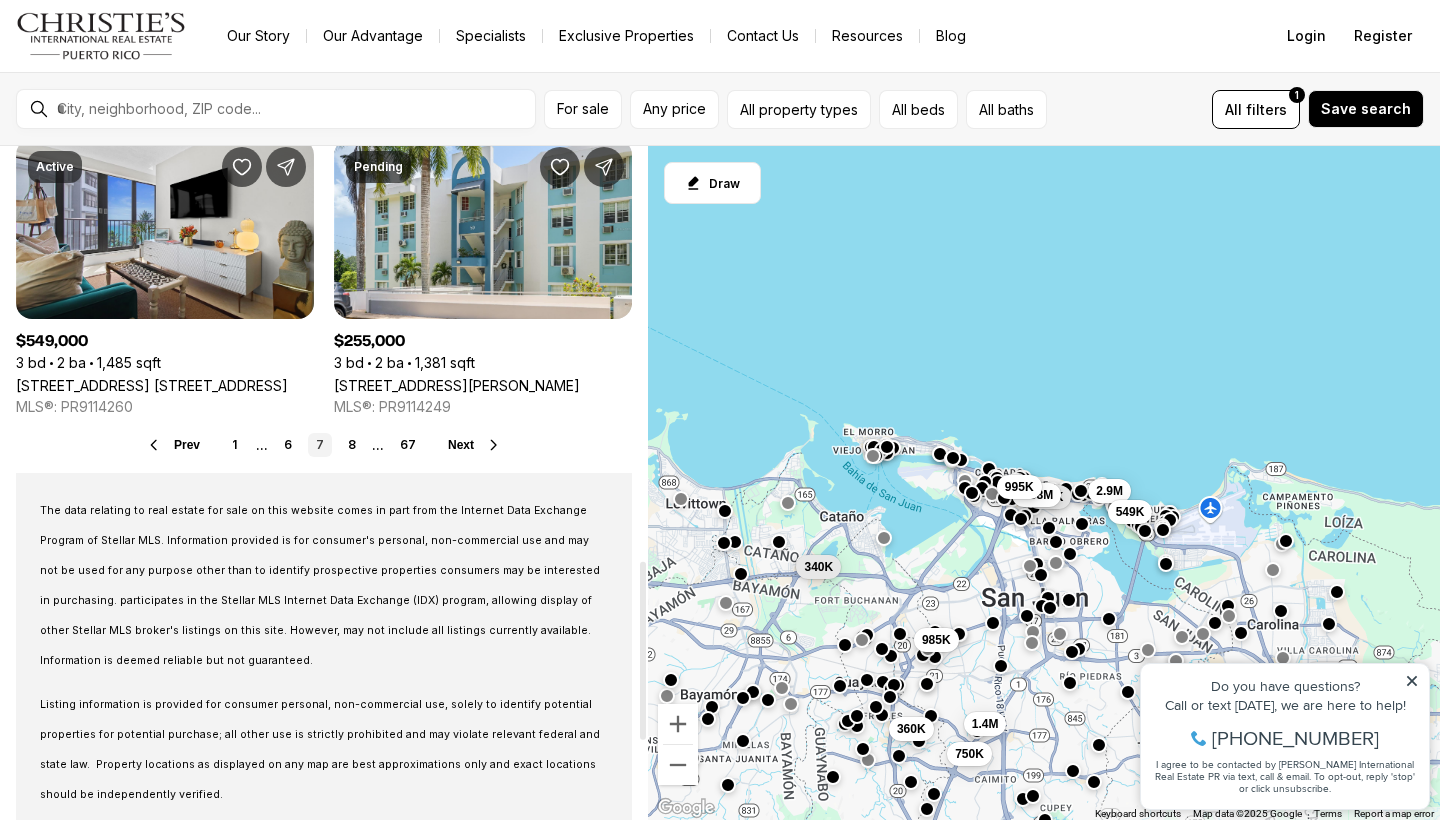 scroll, scrollTop: 1577, scrollLeft: 0, axis: vertical 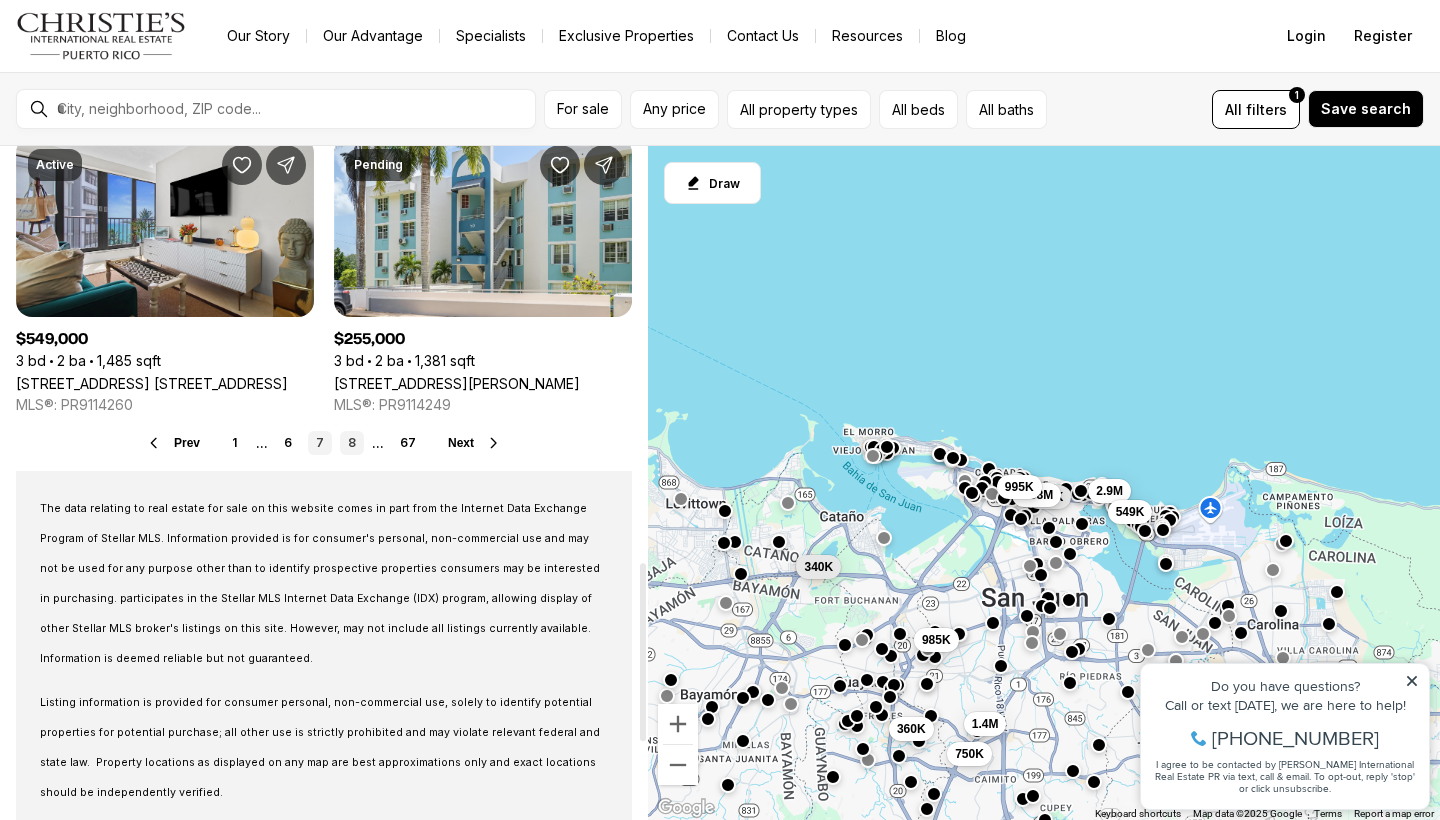 click on "8" at bounding box center (352, 443) 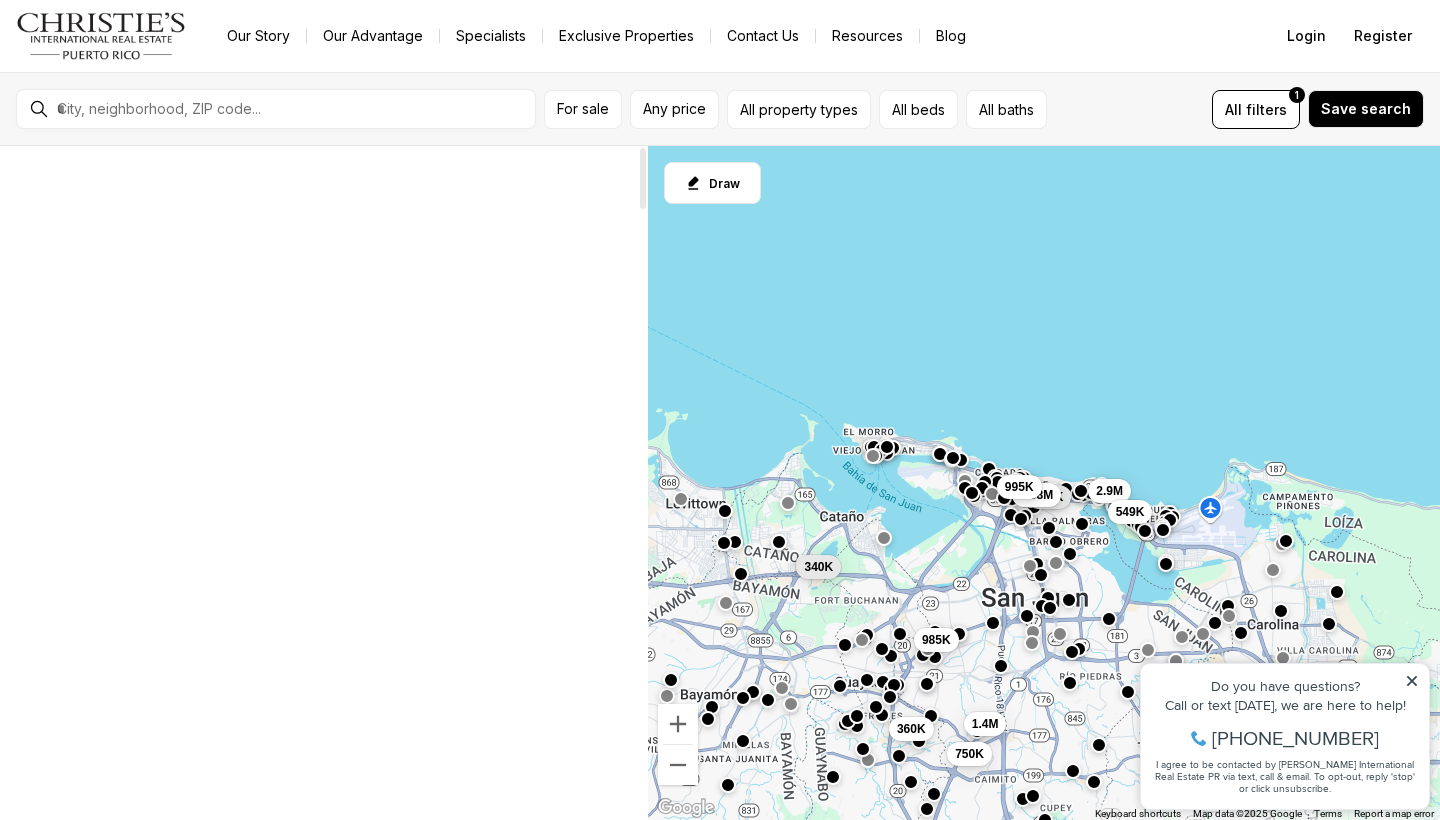 scroll, scrollTop: 0, scrollLeft: 0, axis: both 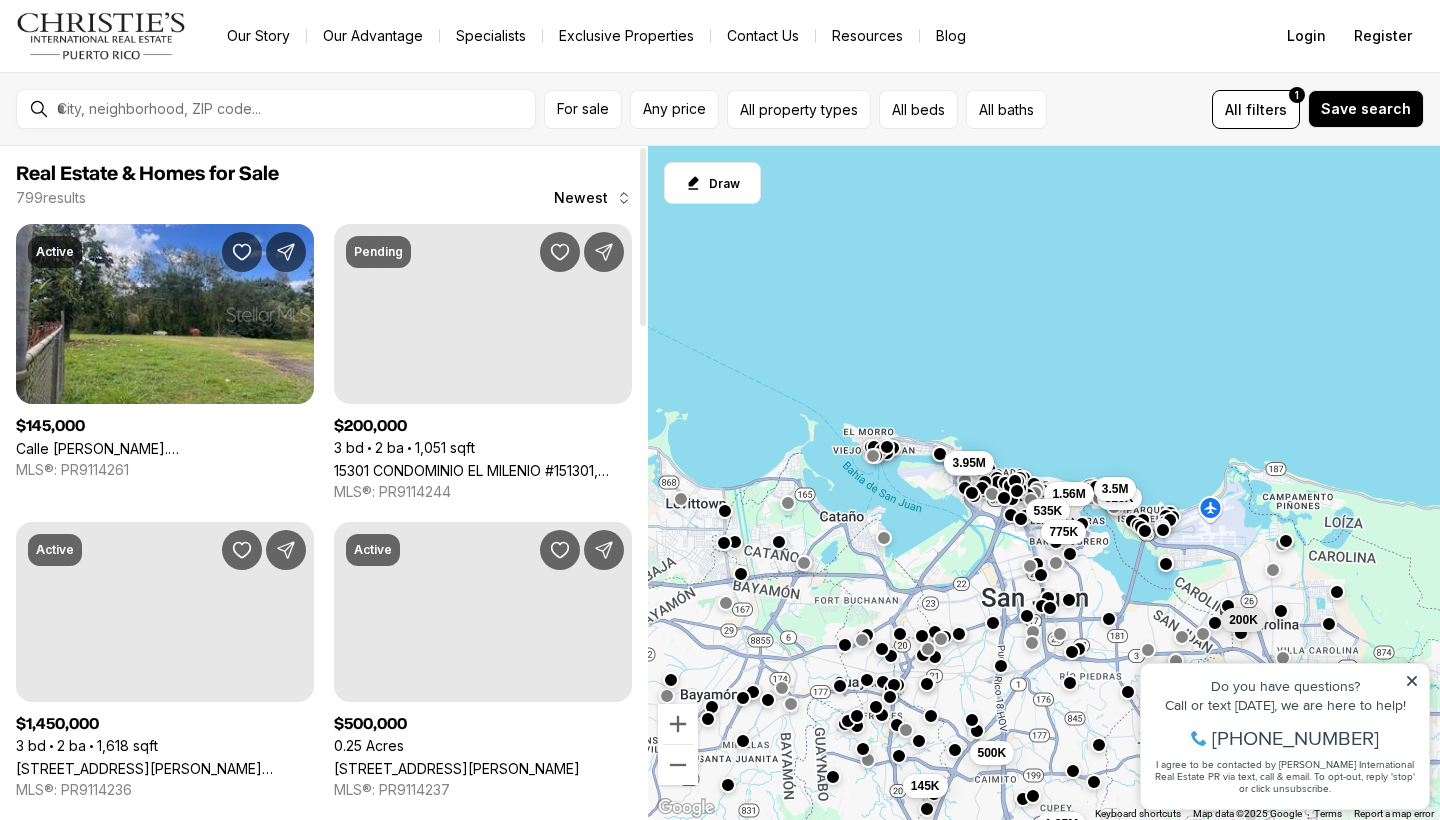 click on "To navigate, press the arrow keys. 200K 325K 3.5M 1.56M 535K 775K 2.9M 3.95M 1.85M 145K 500K" at bounding box center (1044, 483) 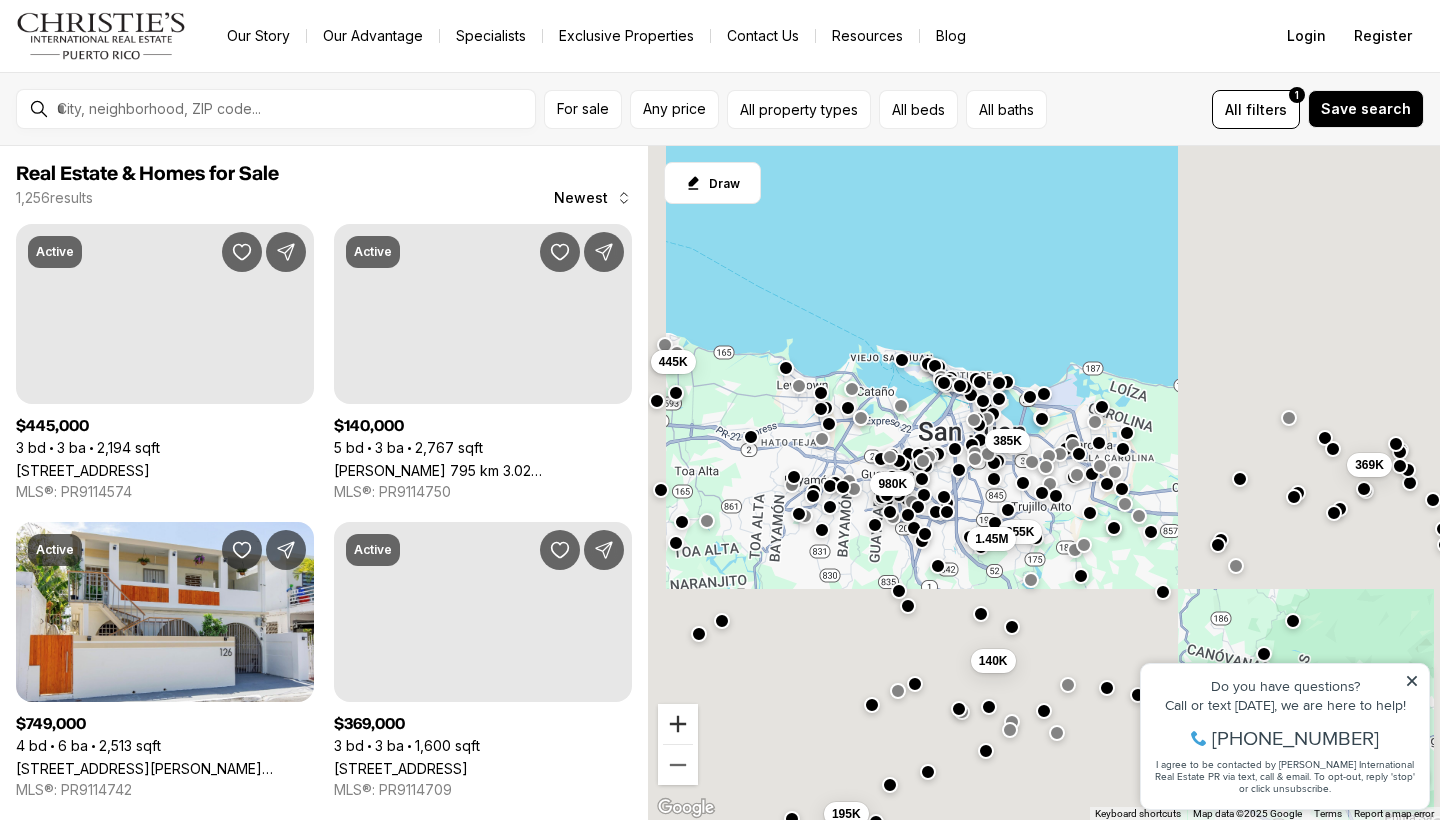 click at bounding box center [678, 724] 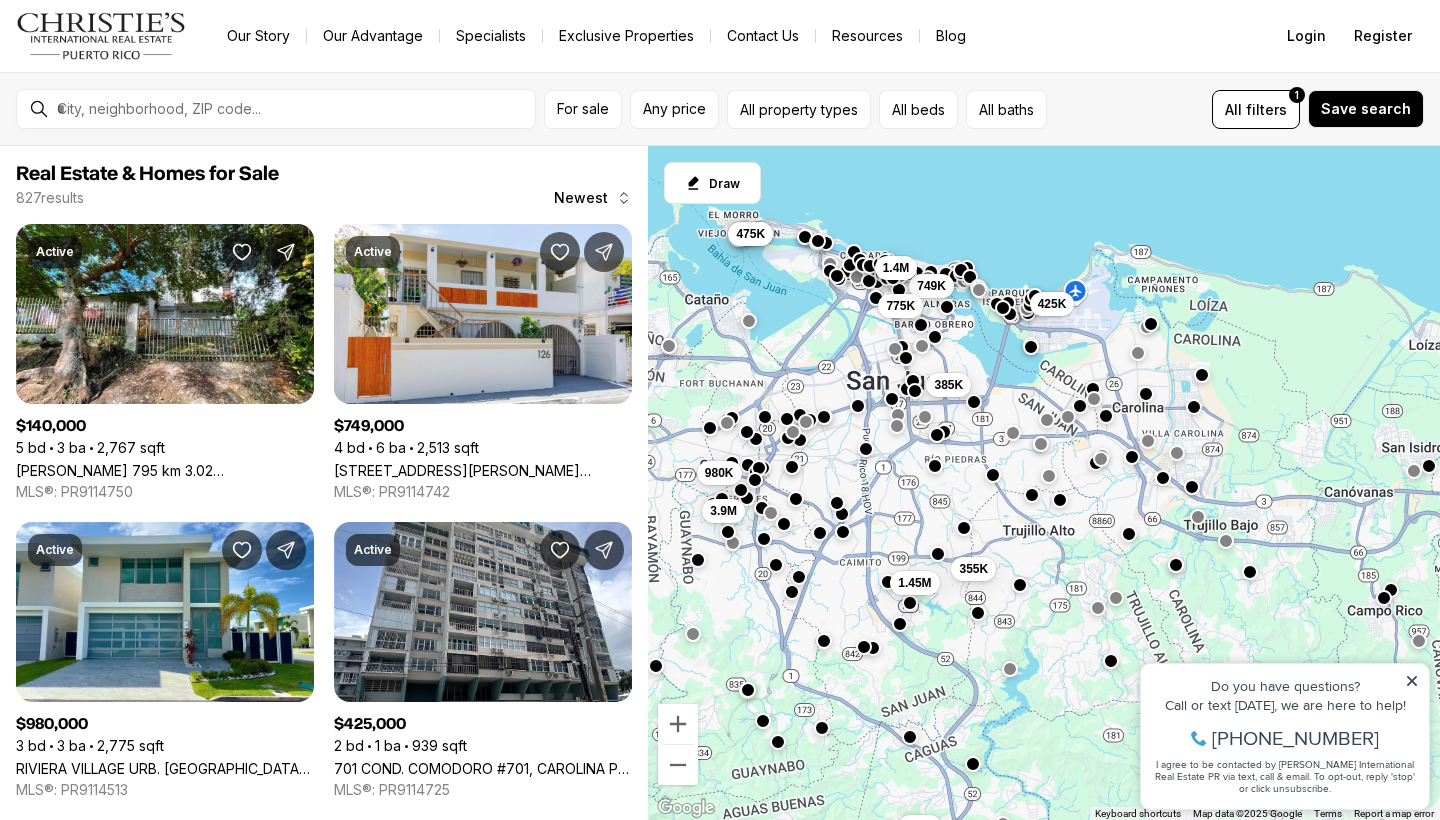 click on "385K" at bounding box center (948, 385) 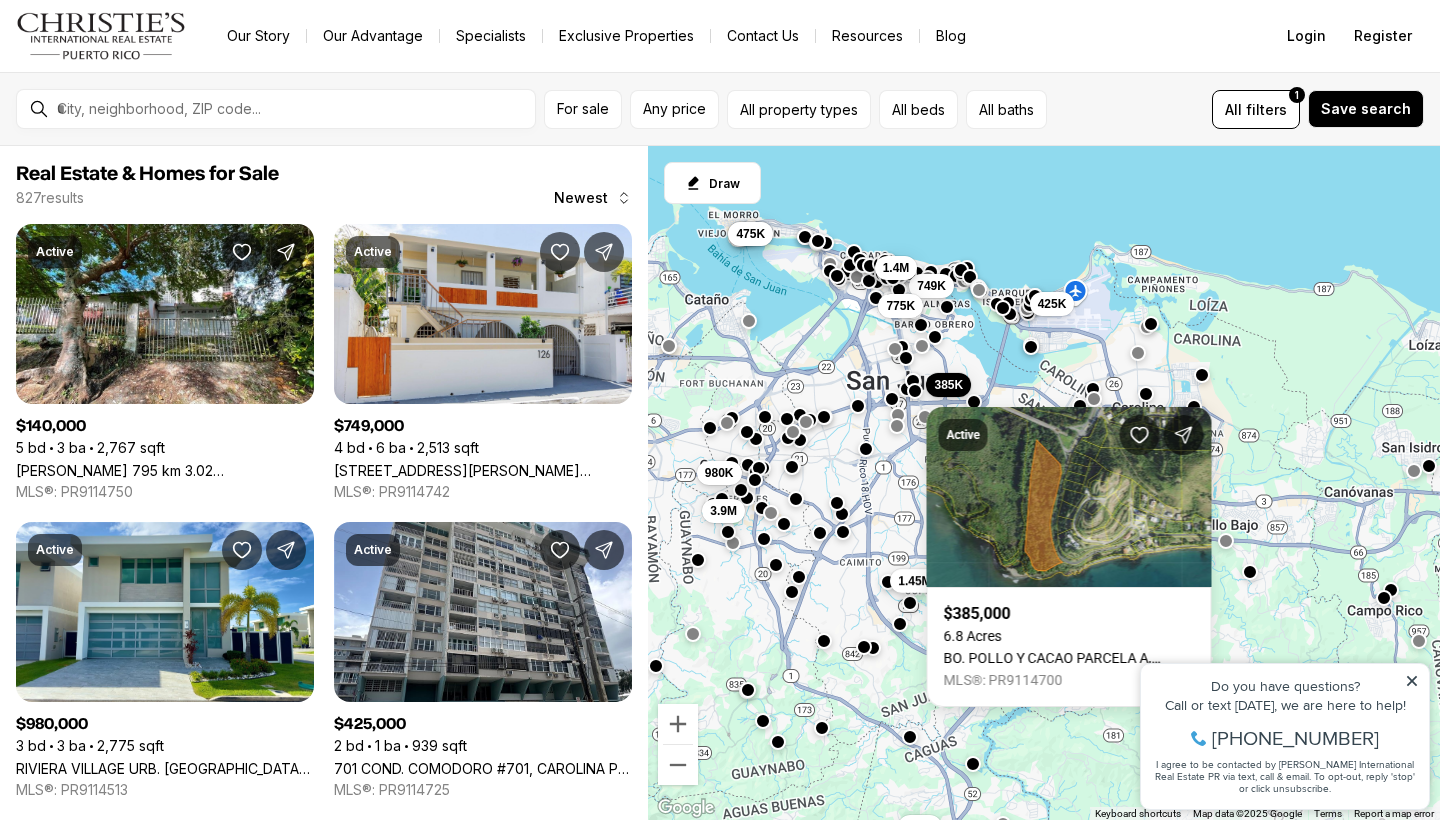 click on "1.45M" at bounding box center (914, 581) 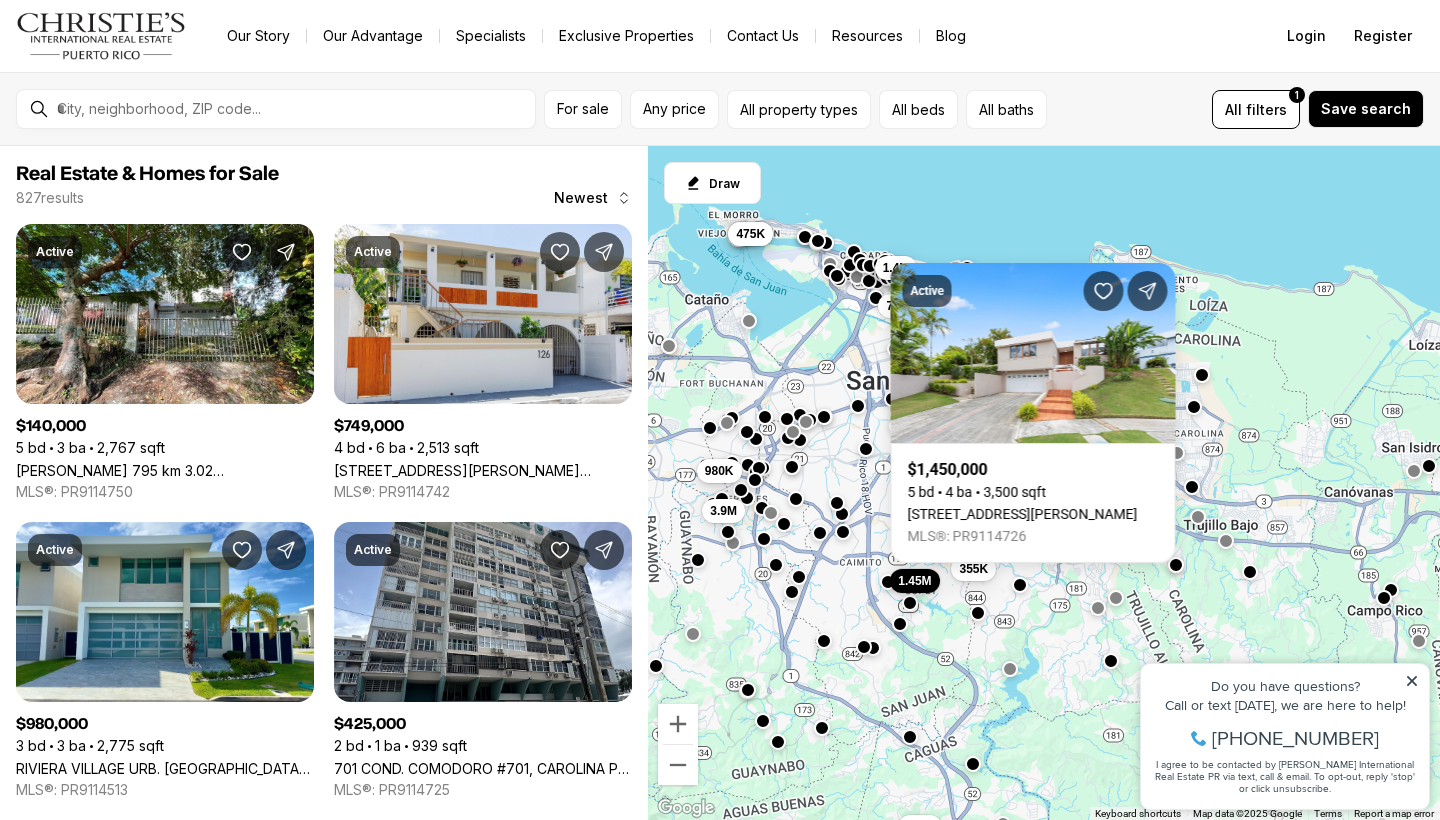 click on "980K" at bounding box center [719, 471] 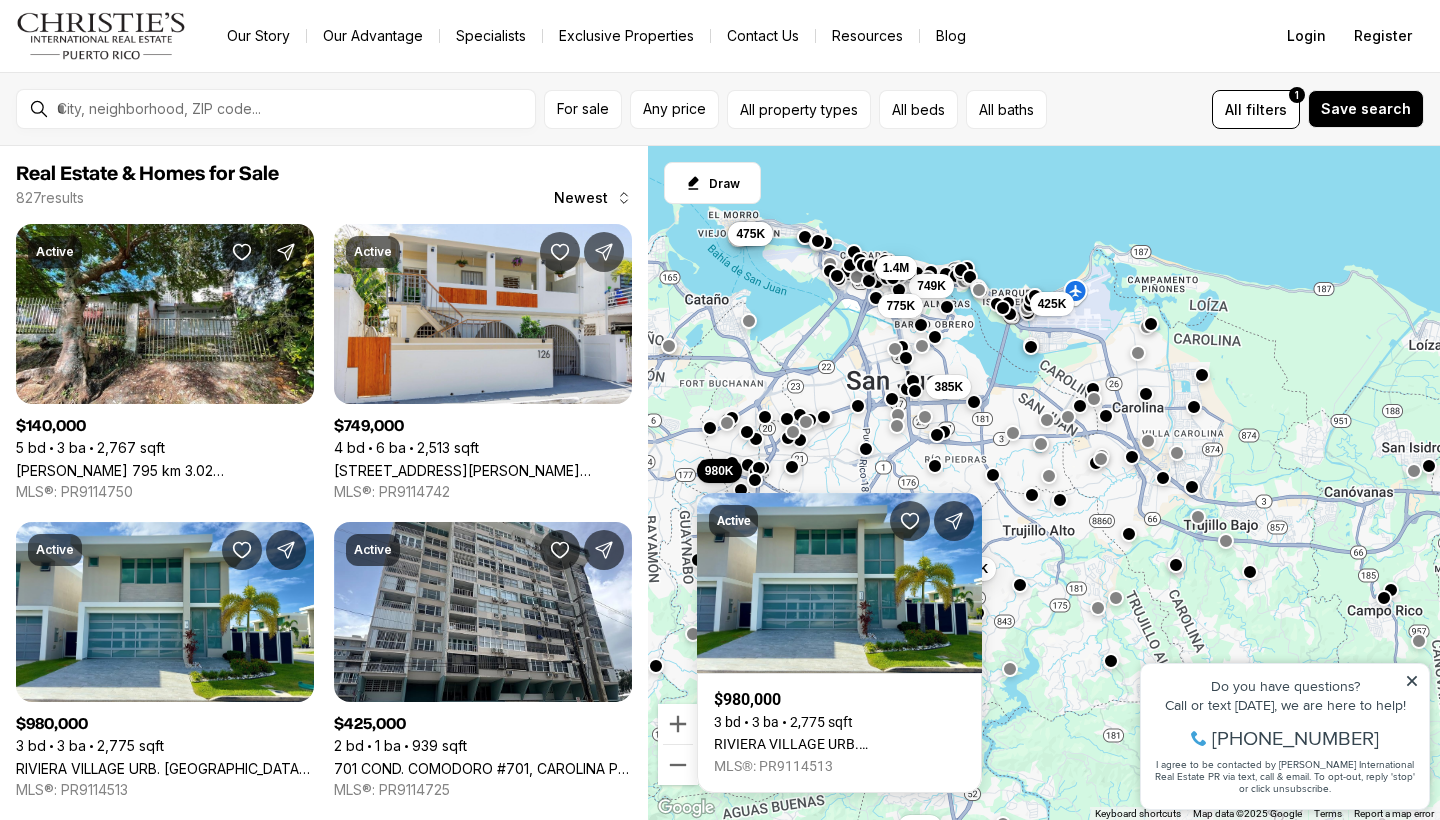 click at bounding box center [656, 665] 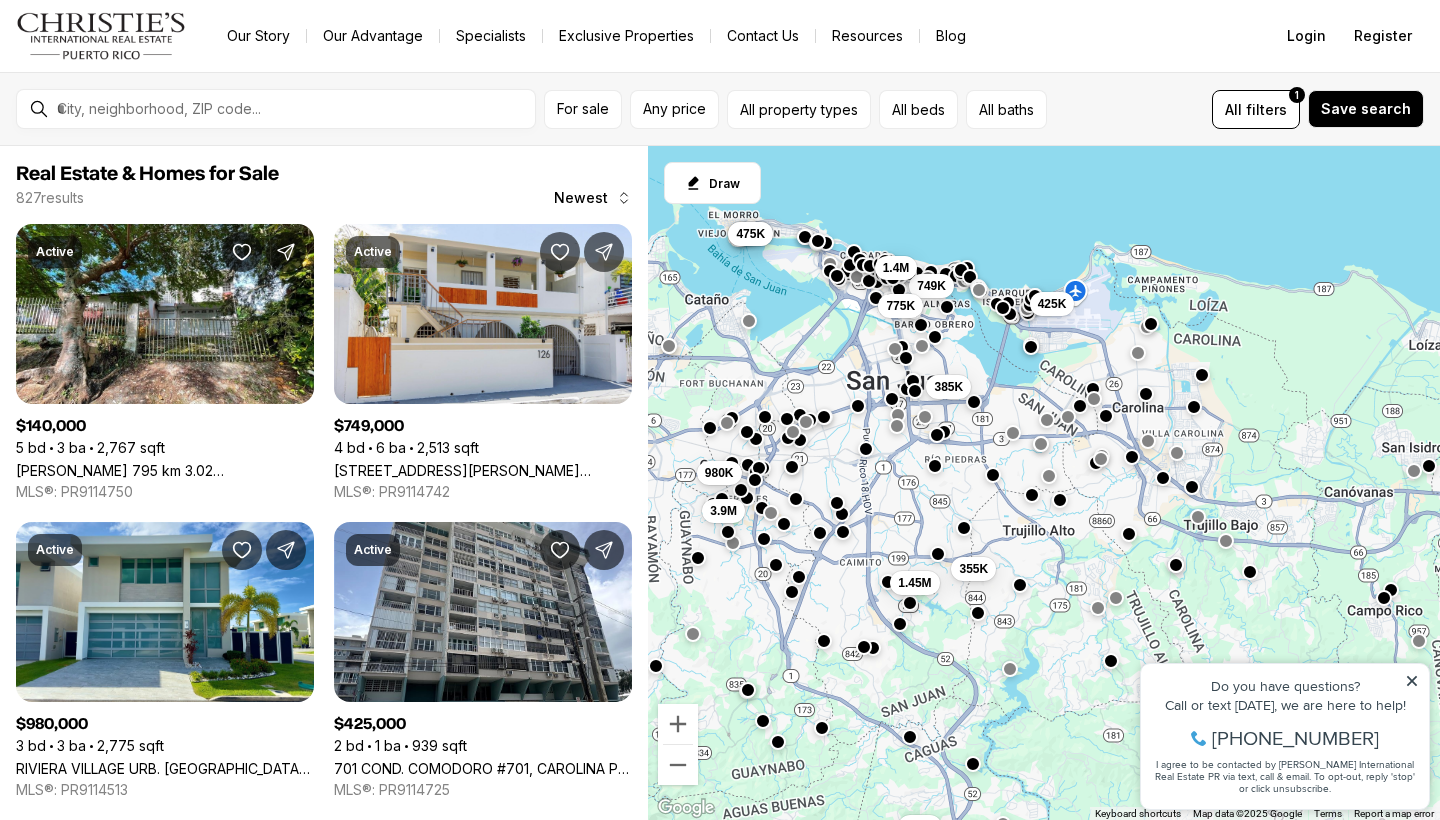 click at bounding box center (698, 557) 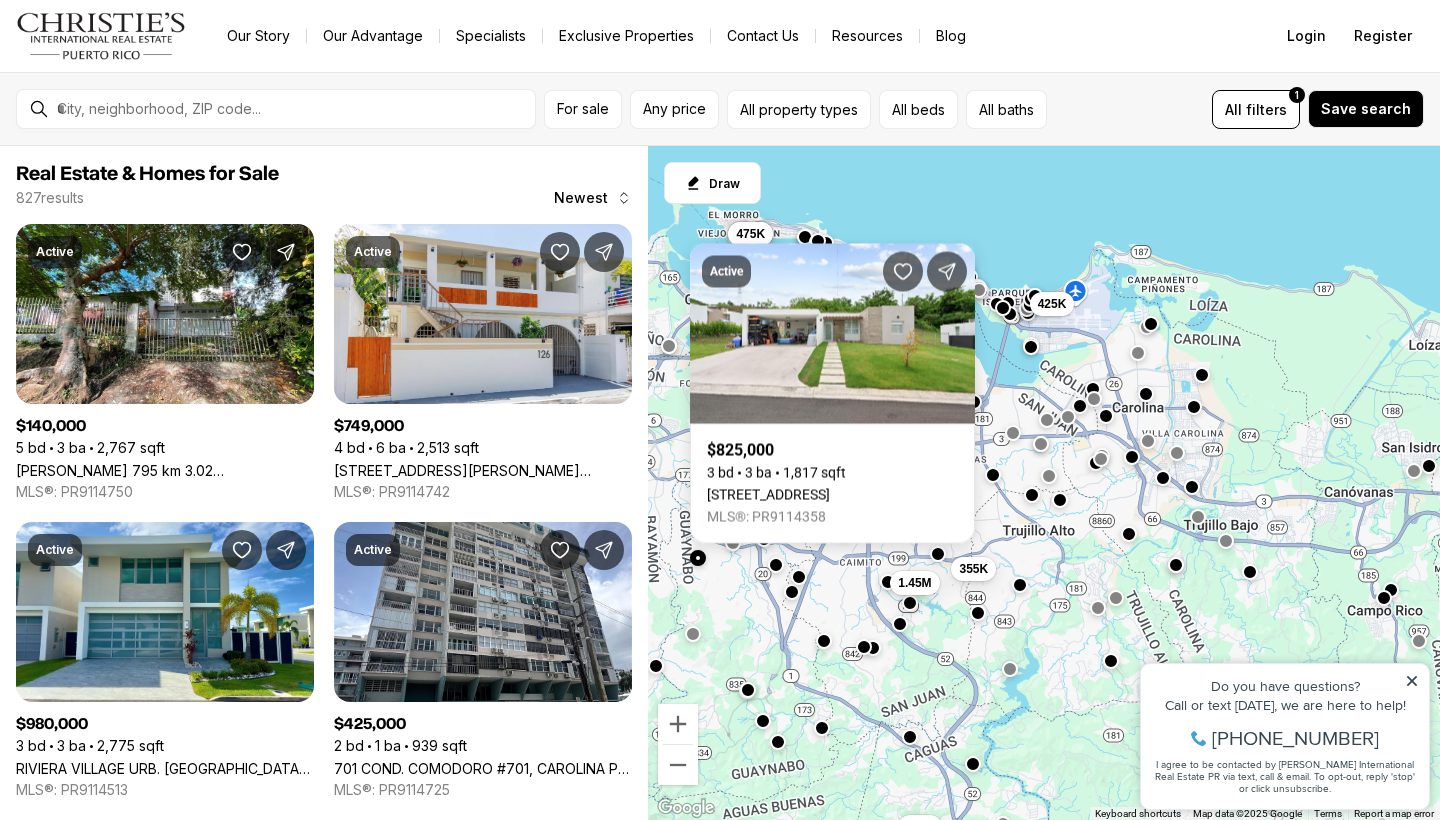 click at bounding box center [698, 557] 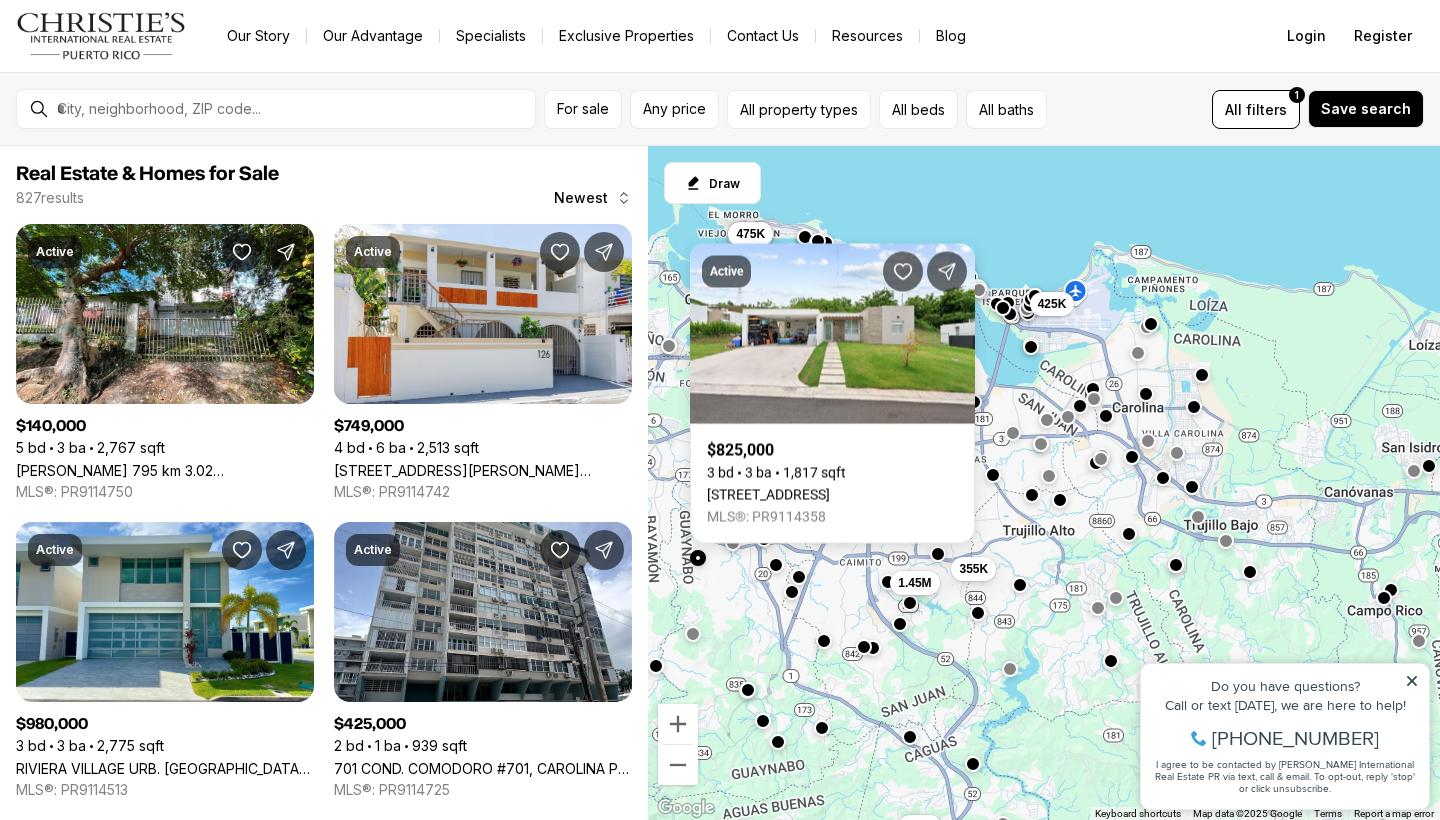click on "To navigate, press the arrow keys. 385K 3.9M 980K 355K 1.45M 140K 425K 749K 1.4M 775K 475K 475K" at bounding box center (1044, 483) 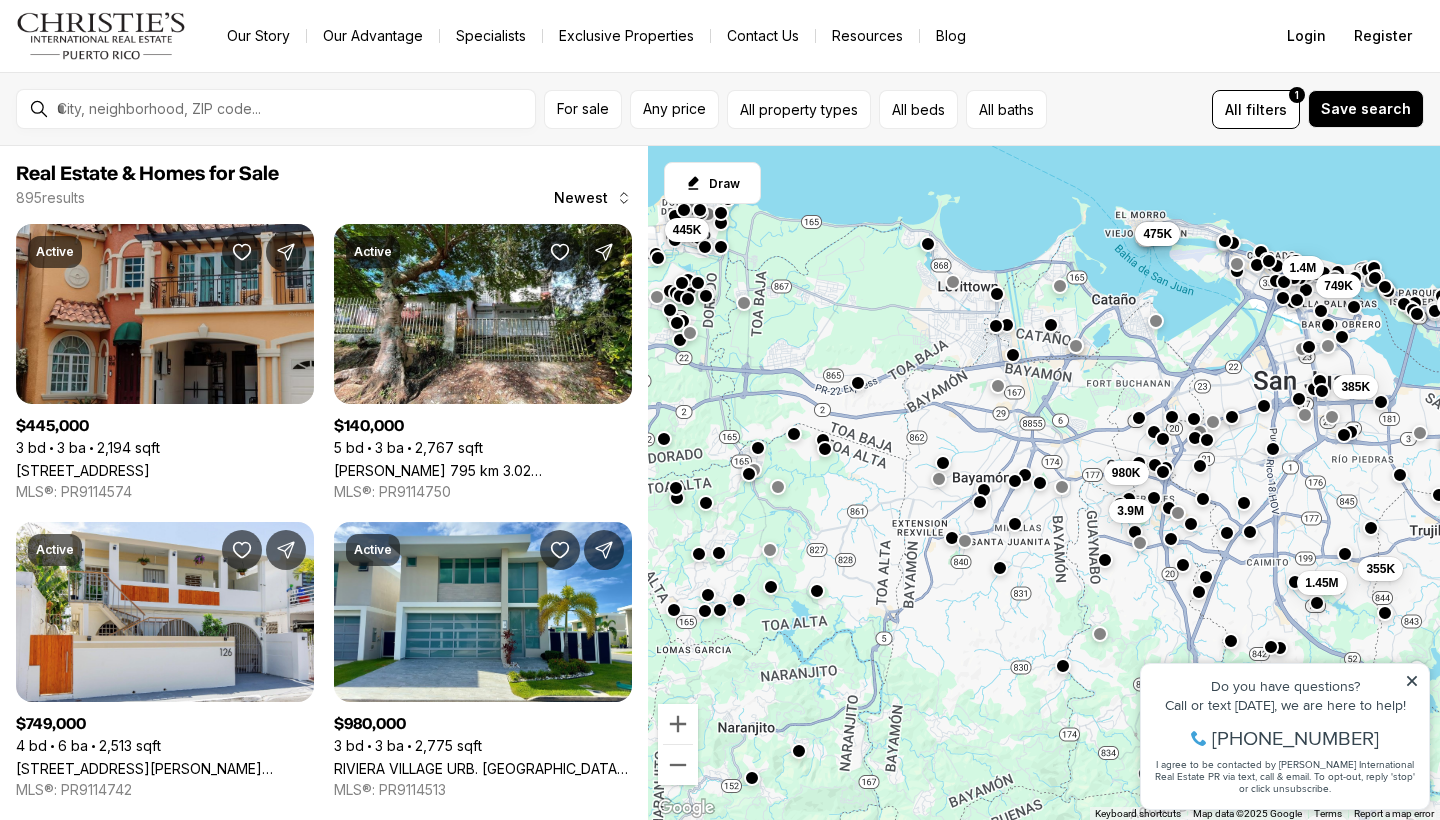 click at bounding box center (1013, 357) 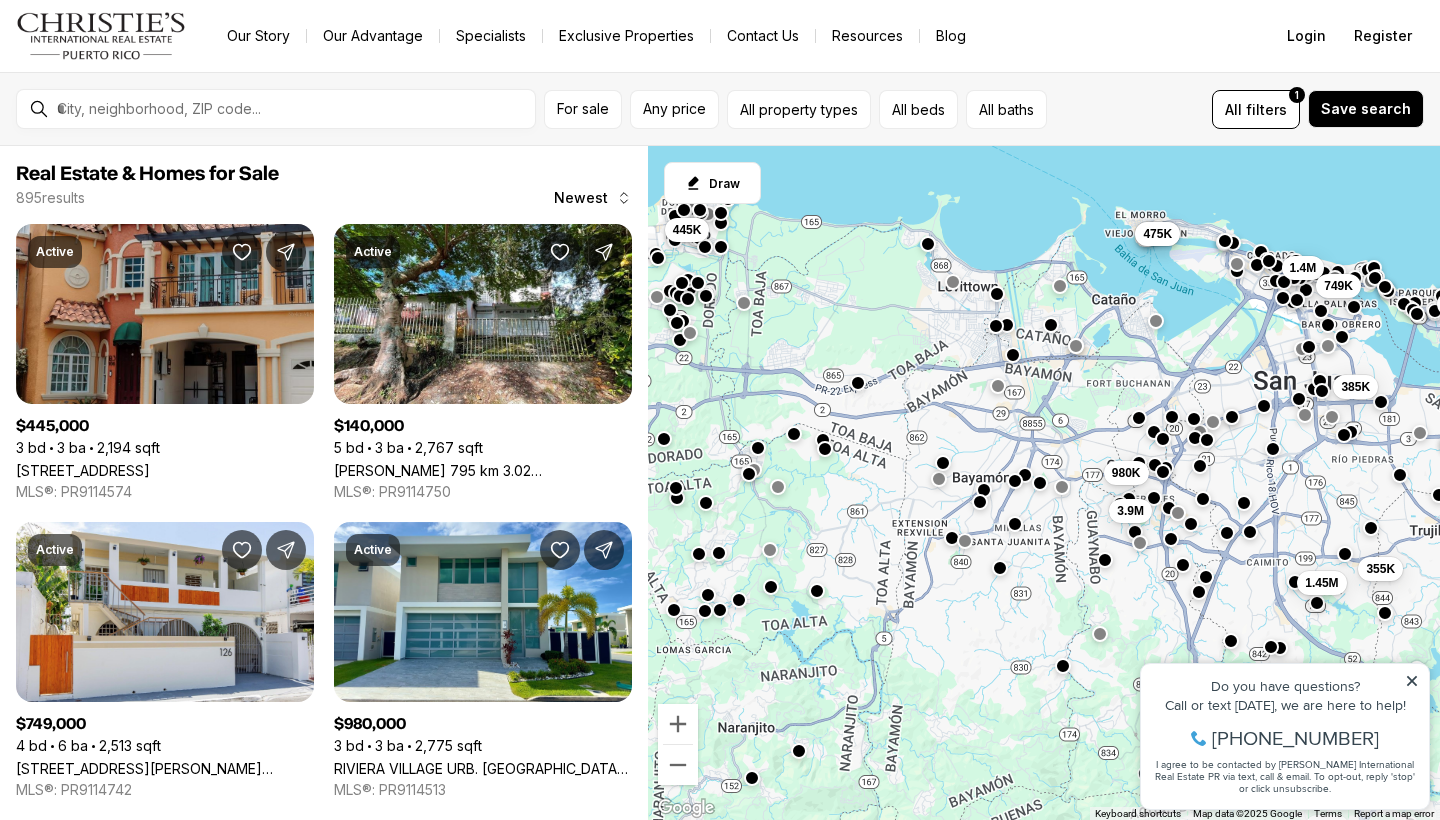 click at bounding box center [1013, 355] 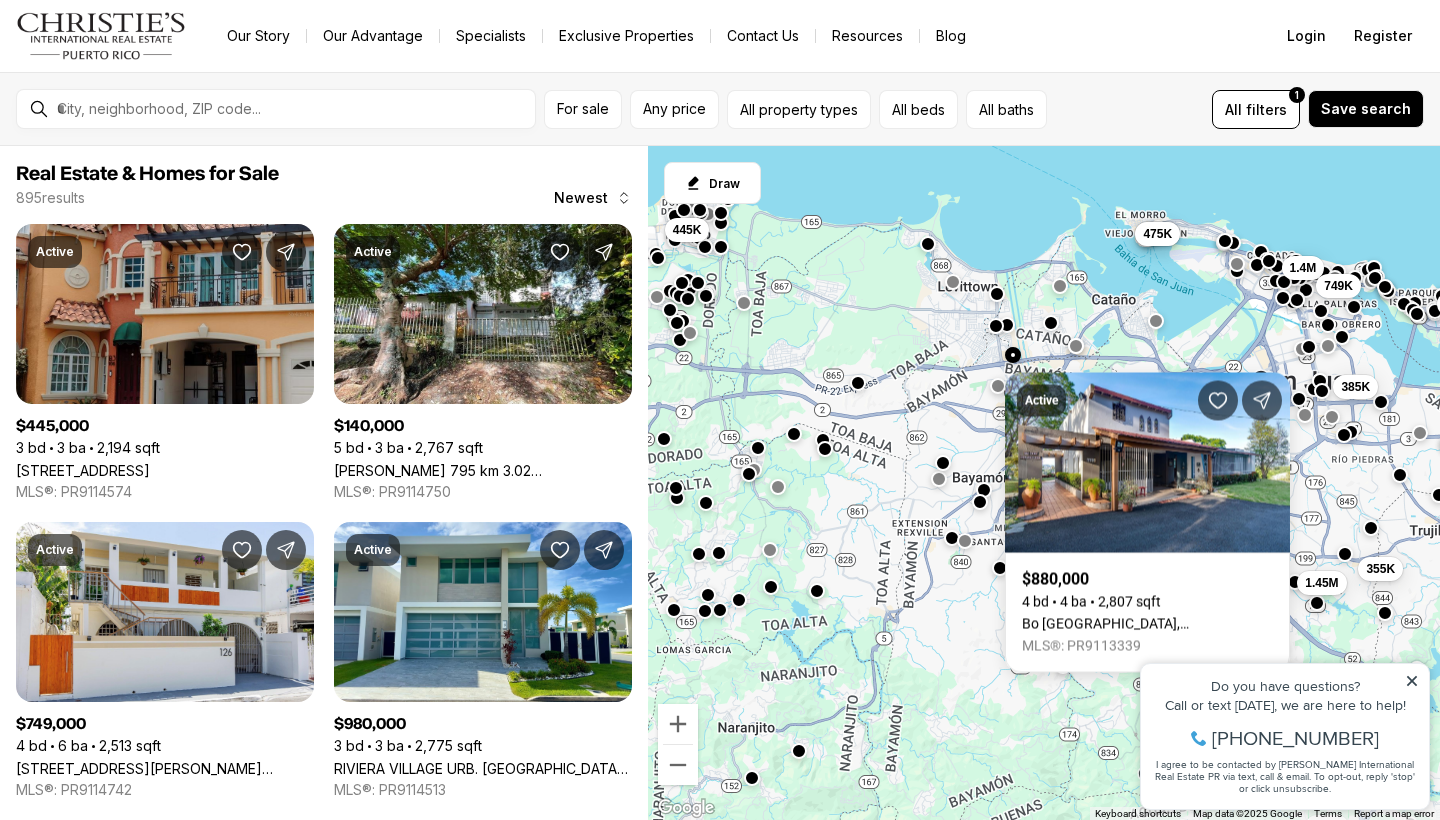 click at bounding box center (1051, 323) 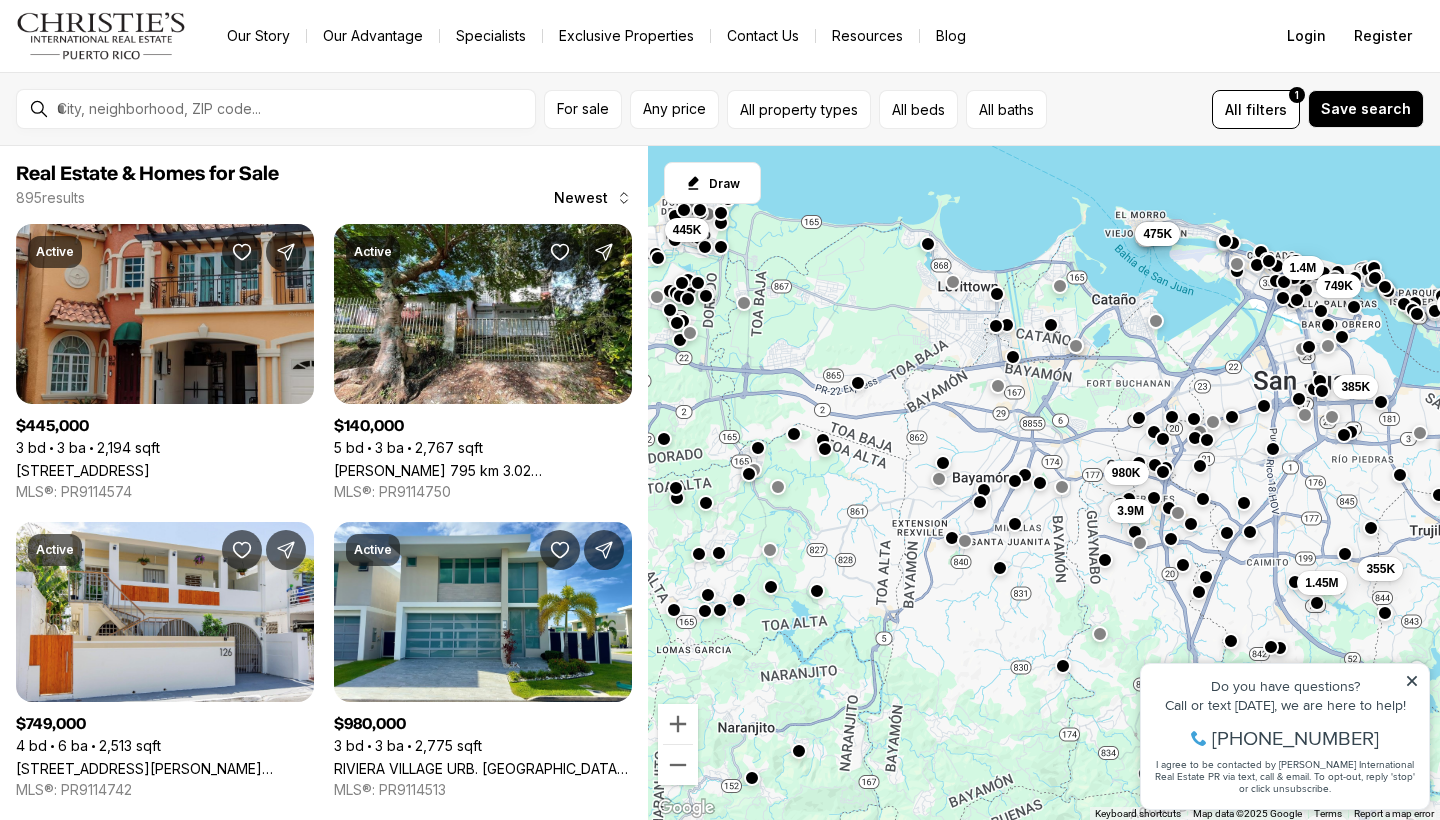 click on "To navigate, press the arrow keys. 445K 385K 355K 1.45M 140K 1.4M 749K 425K 980K 3.9M 475K 475K" at bounding box center (1044, 483) 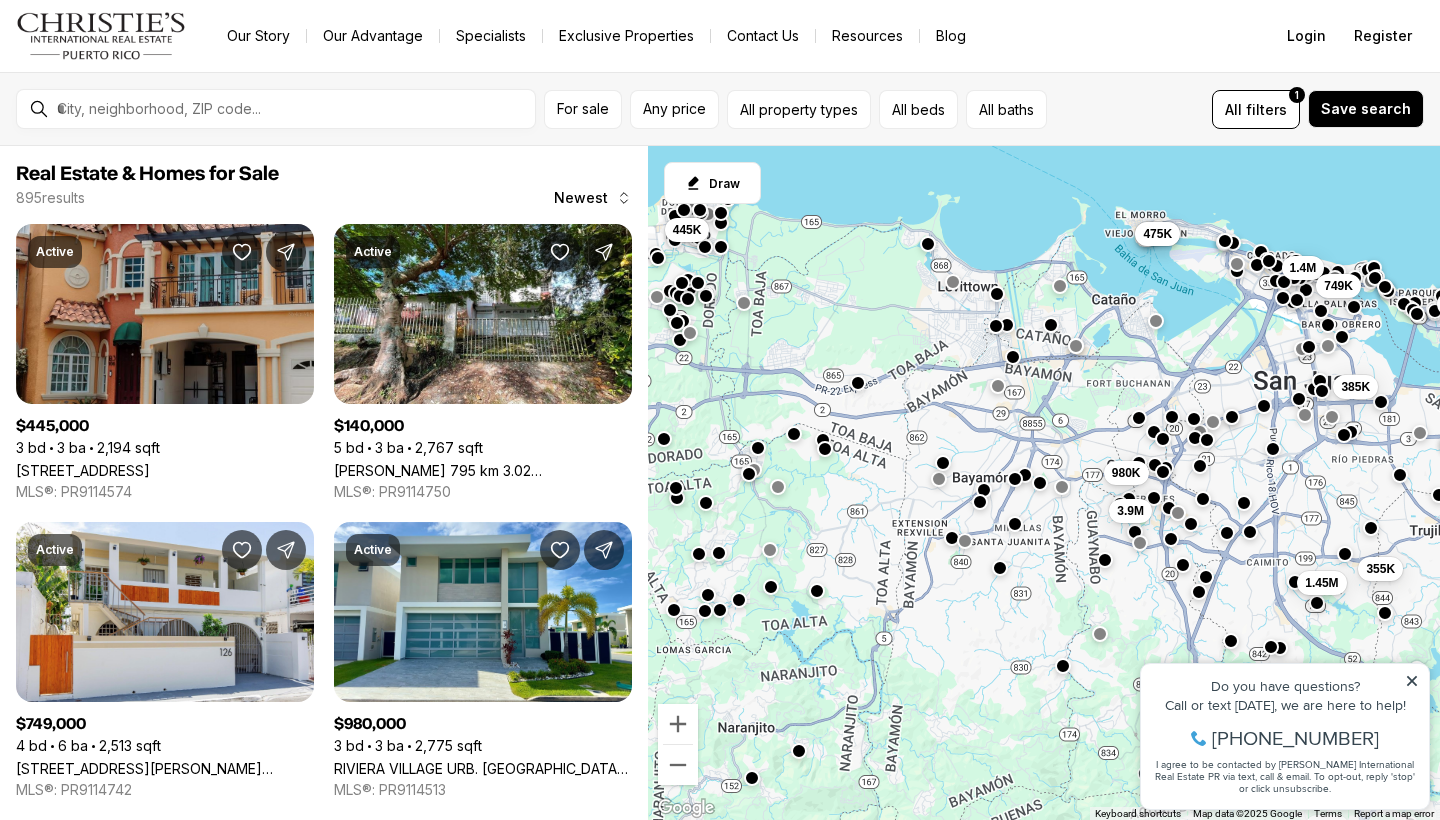 click at bounding box center [1015, 478] 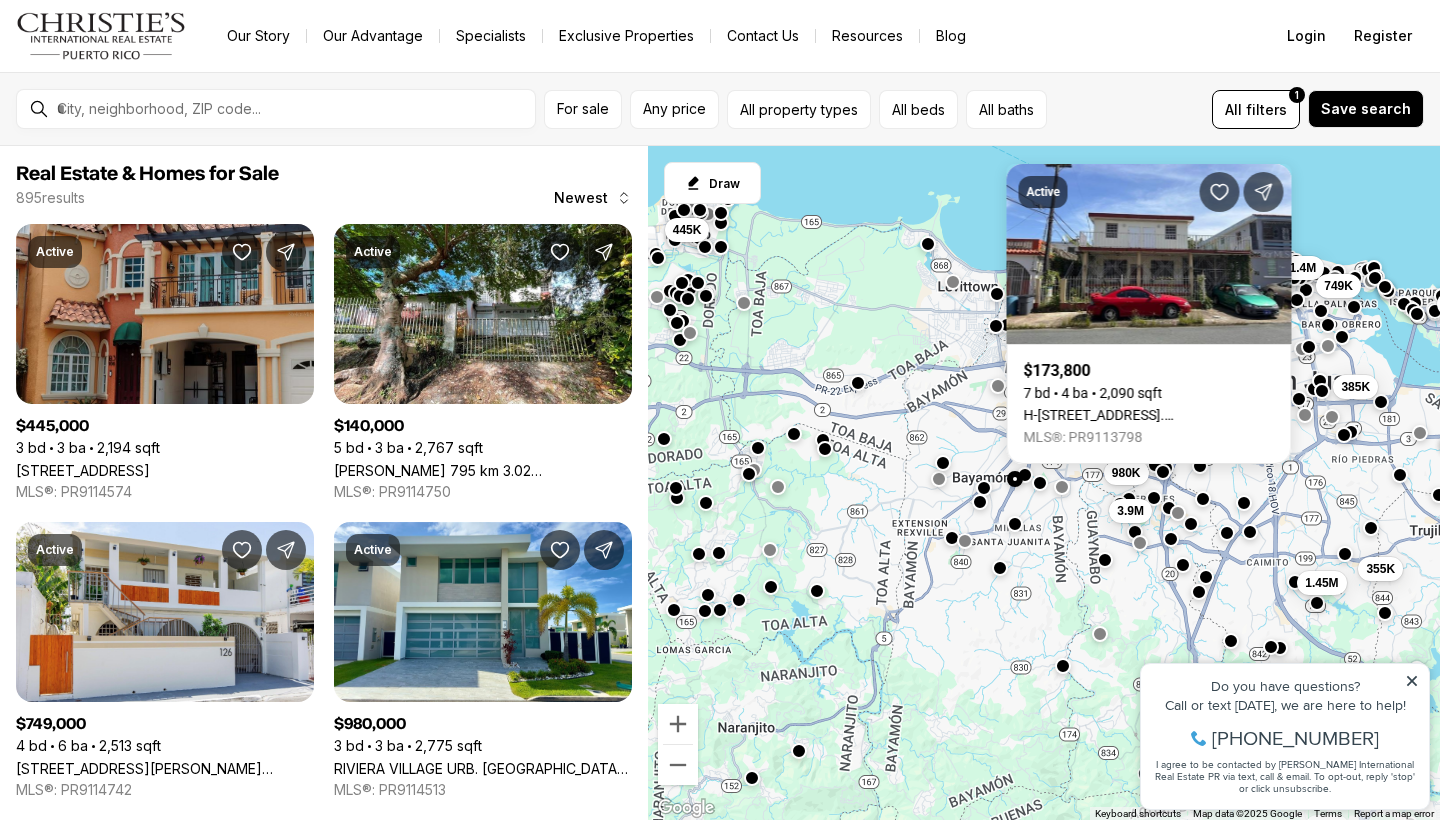 click at bounding box center [984, 488] 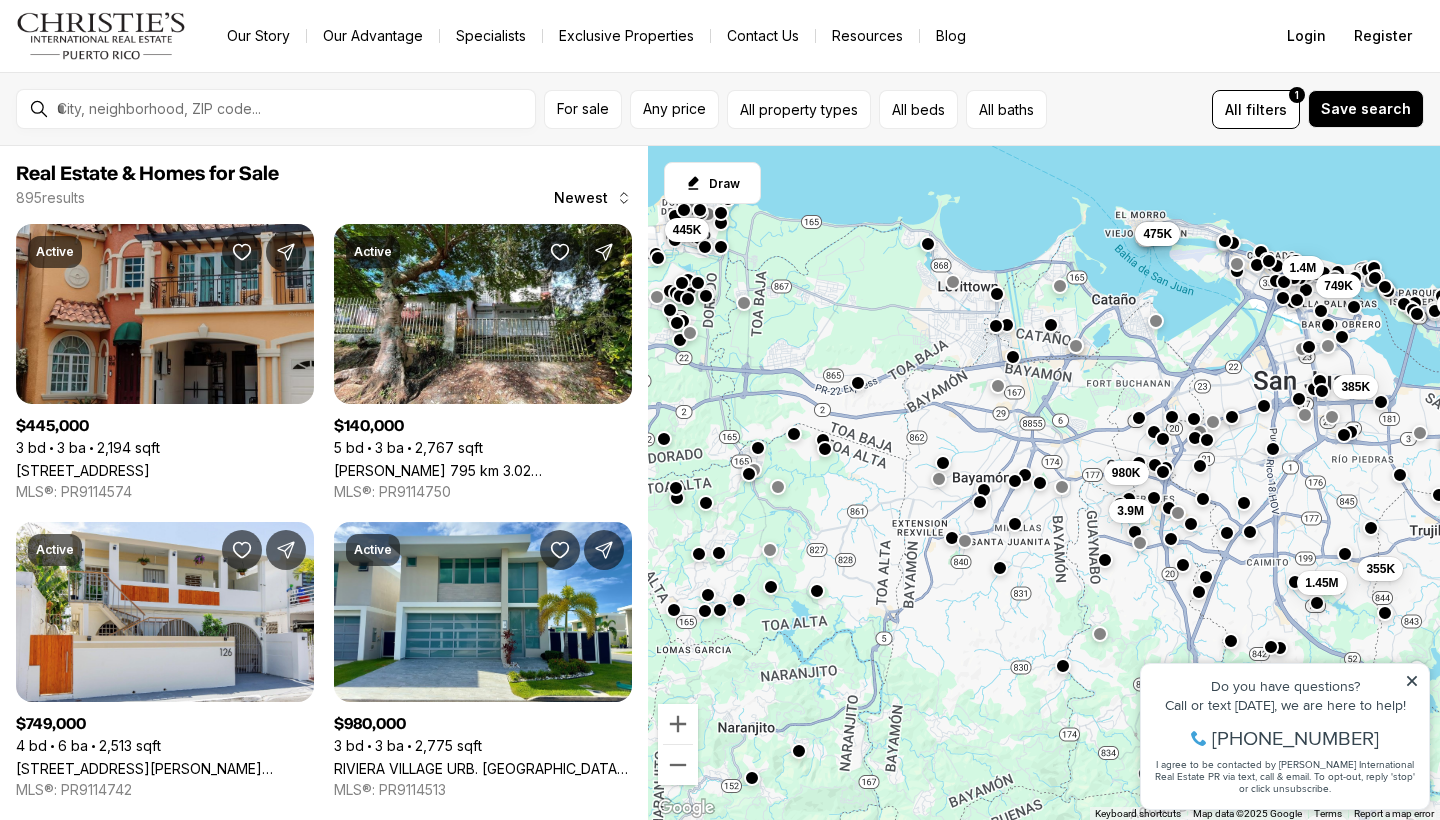 click on "To navigate, press the arrow keys. 445K 385K 355K 1.45M 140K 1.4M 749K 425K 980K 3.9M 475K 475K" at bounding box center (1044, 483) 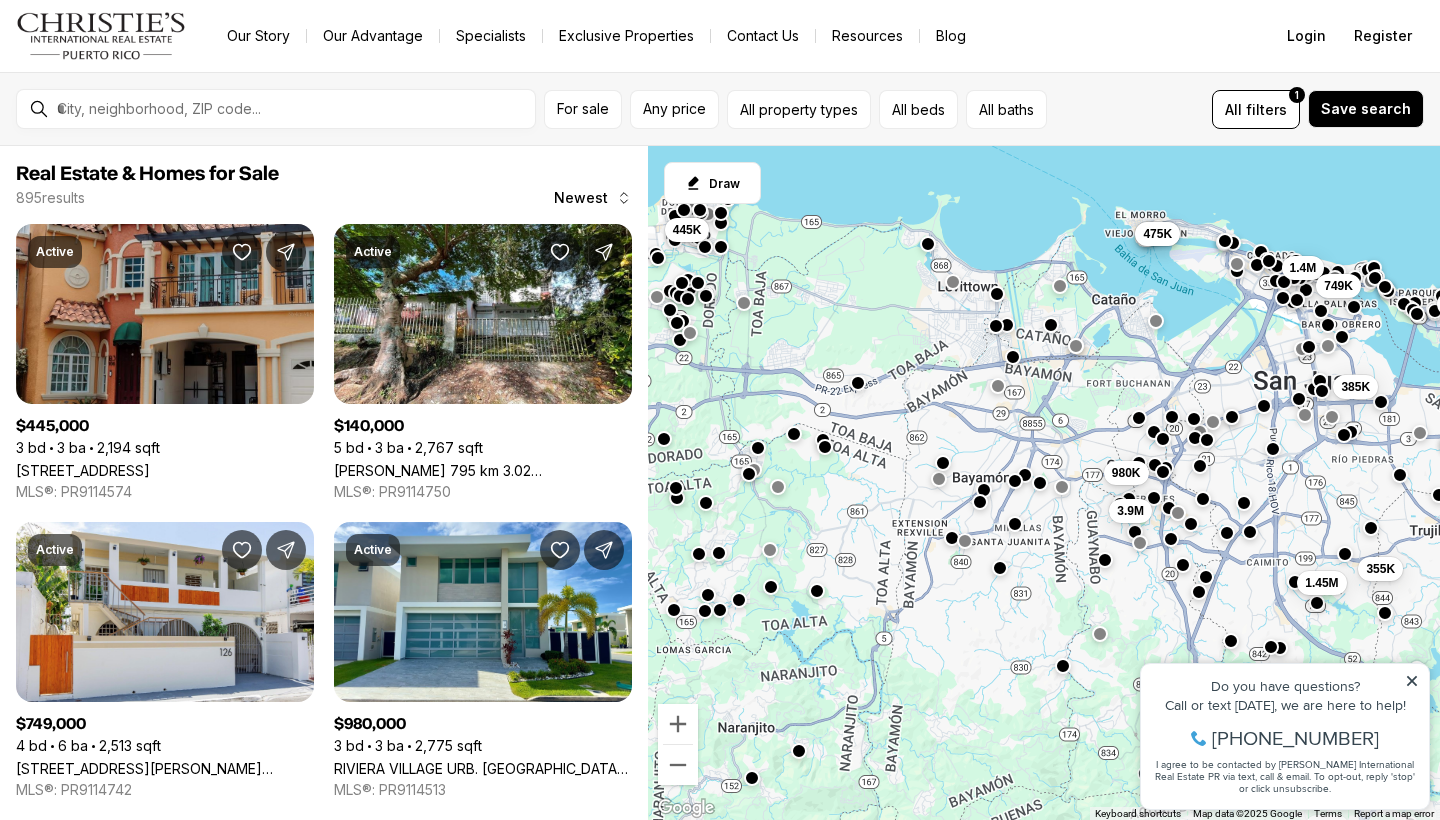 click at bounding box center [825, 447] 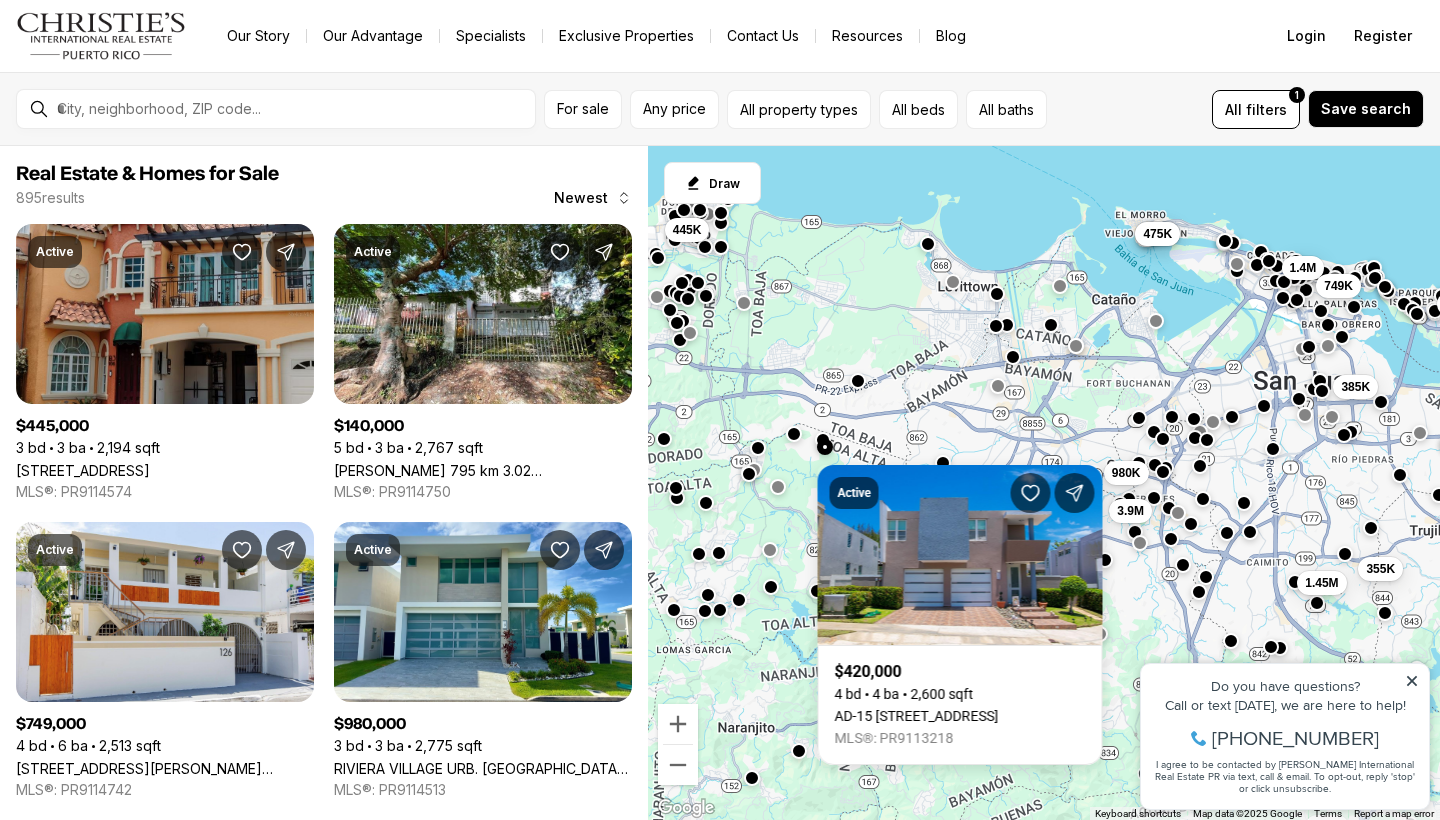 click at bounding box center (858, 380) 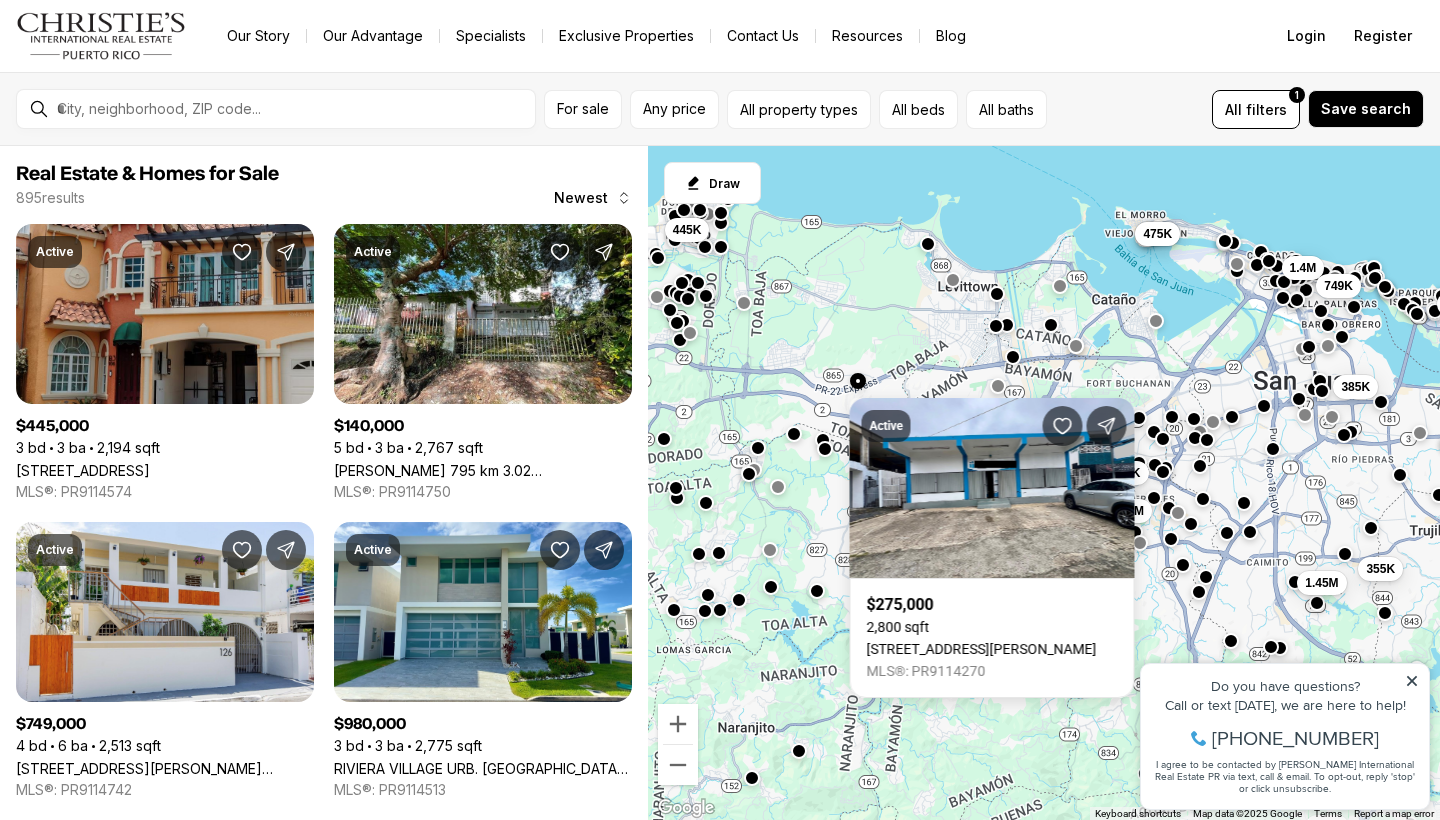 click at bounding box center (953, 279) 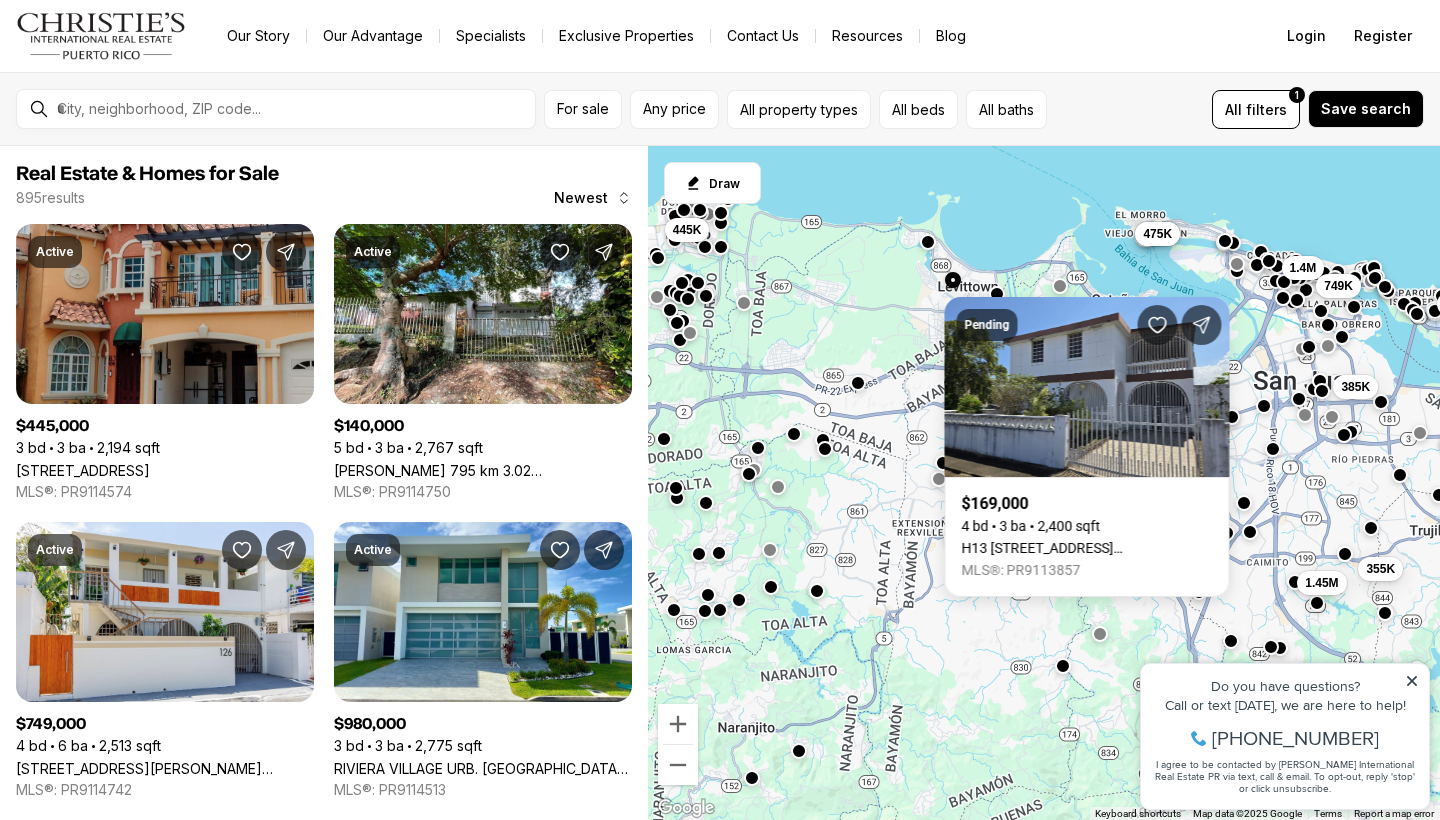 click at bounding box center (928, 242) 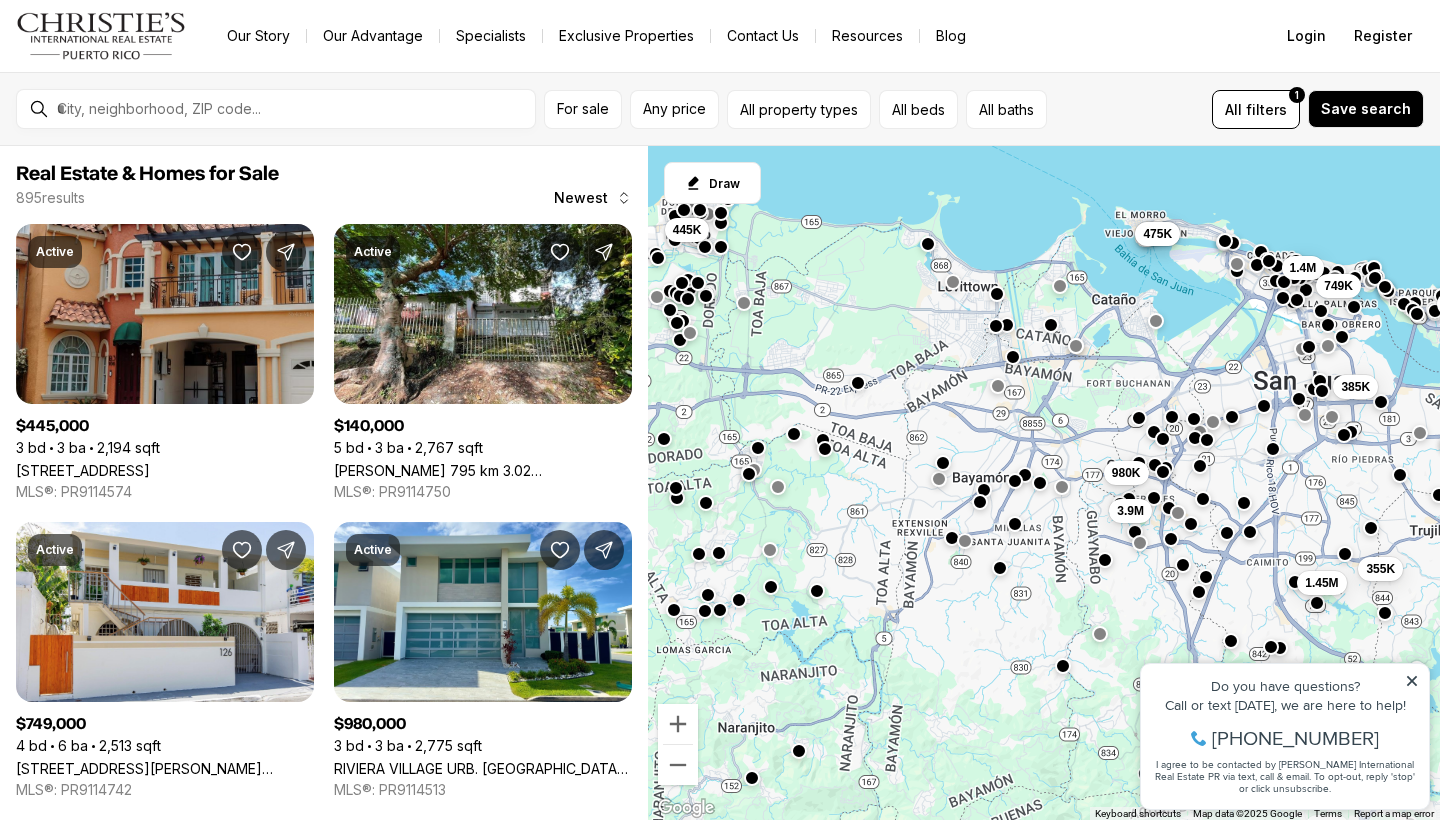 click on "To navigate, press the arrow keys. 445K 385K 355K 1.45M 140K 1.4M 749K 425K 980K 3.9M 475K 475K" at bounding box center (1044, 483) 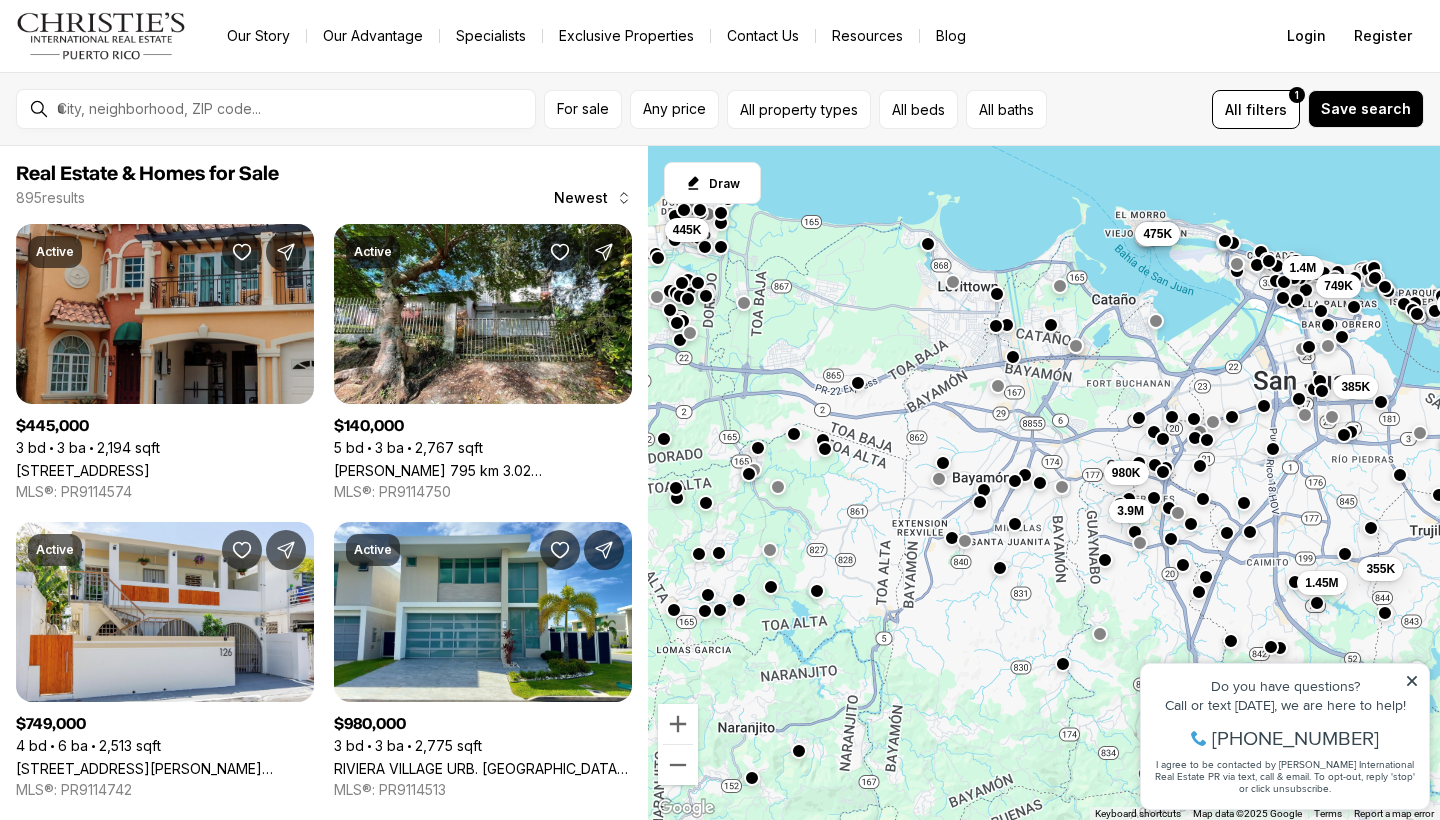 click at bounding box center [1063, 663] 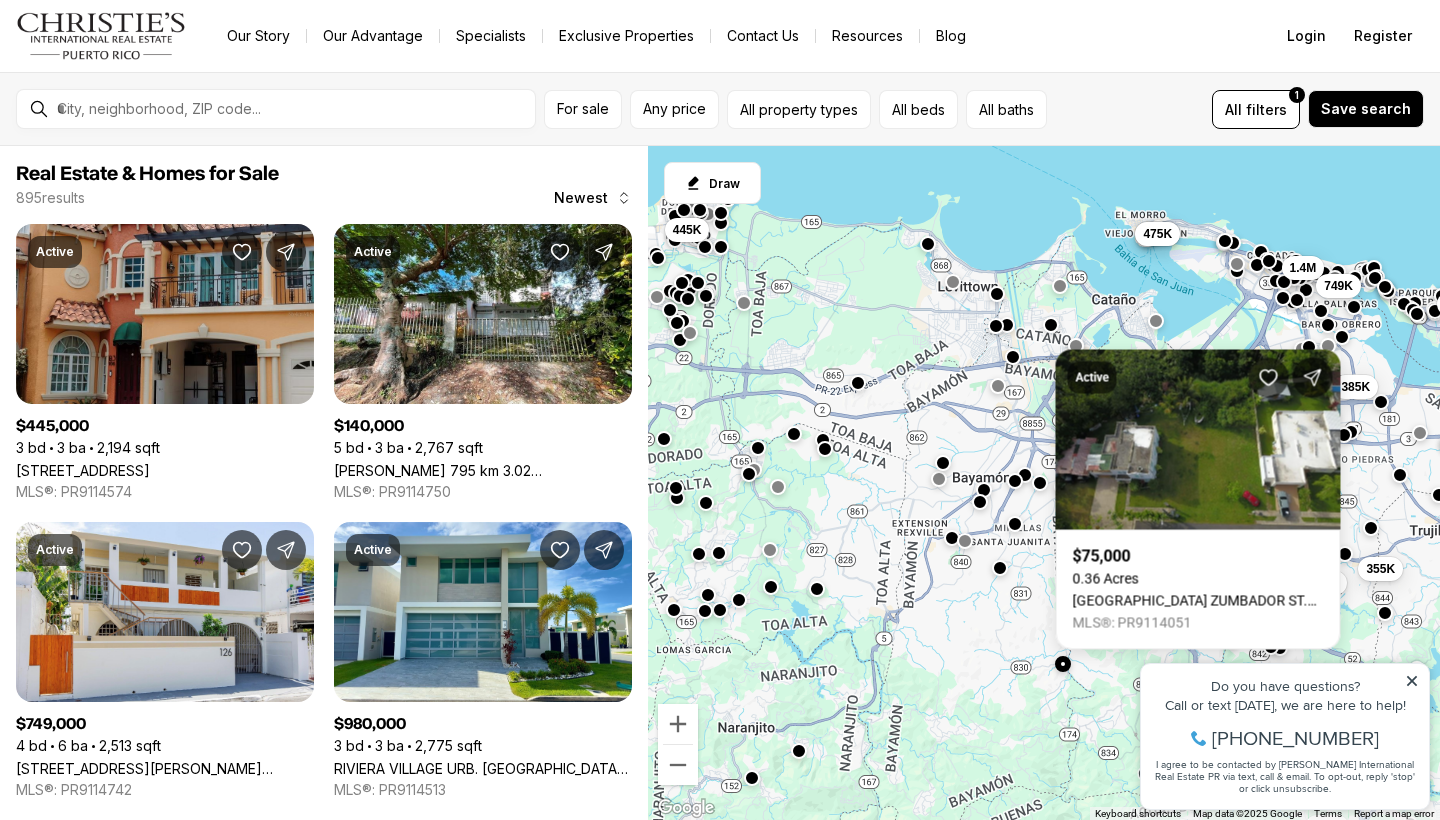 click at bounding box center (817, 589) 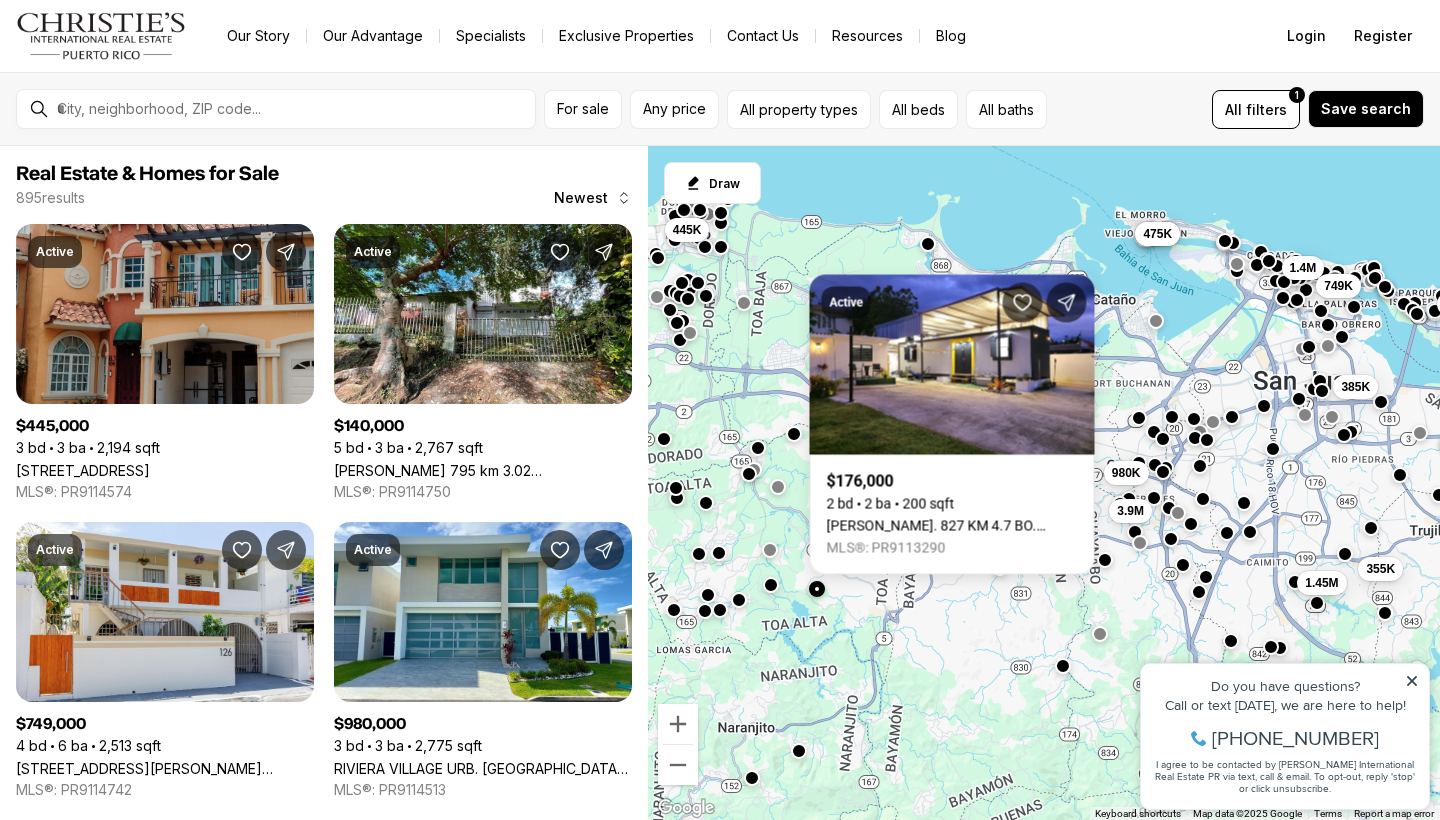 click at bounding box center (771, 585) 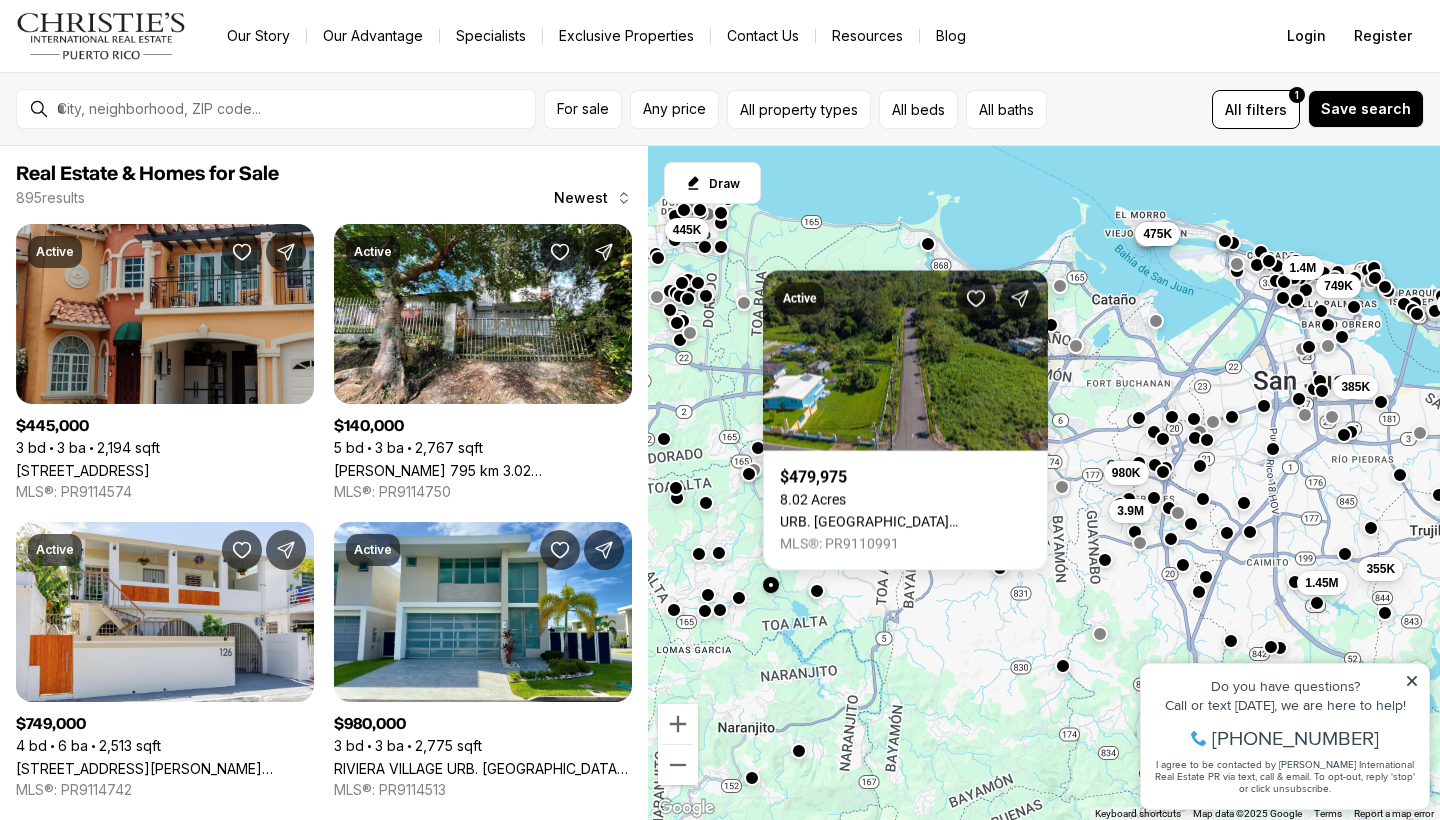 click at bounding box center [739, 597] 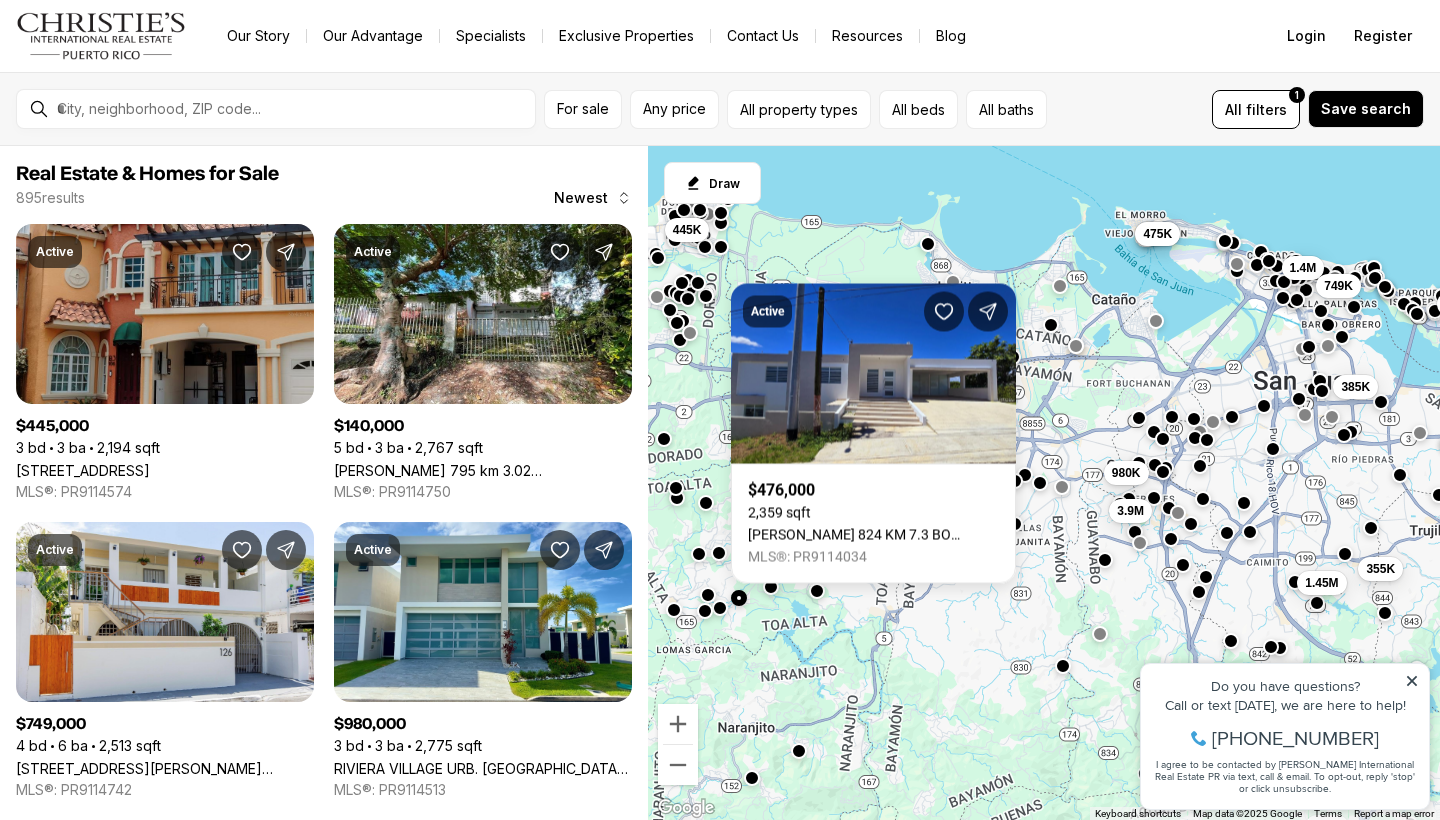 click at bounding box center [720, 607] 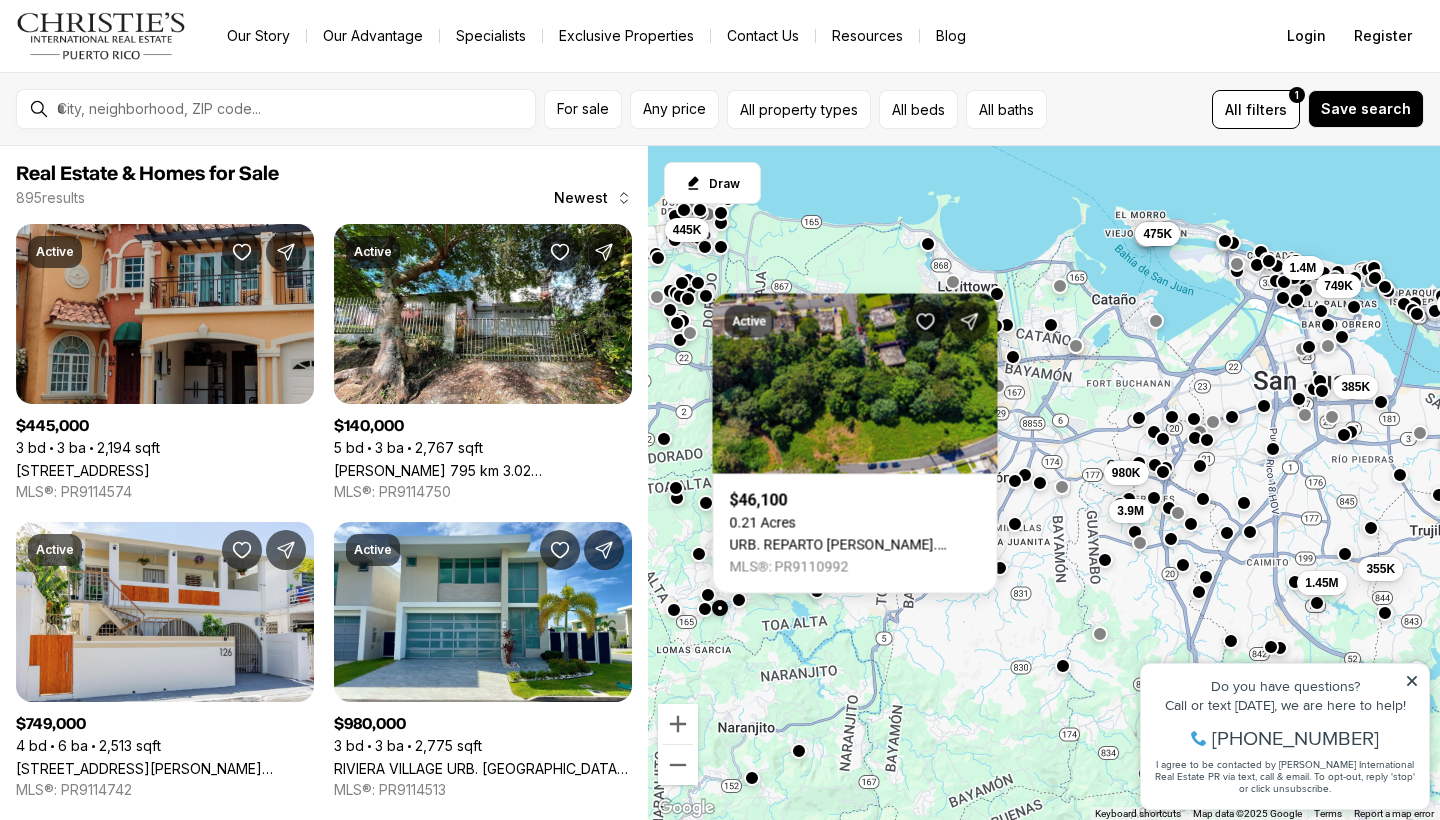 click at bounding box center (705, 608) 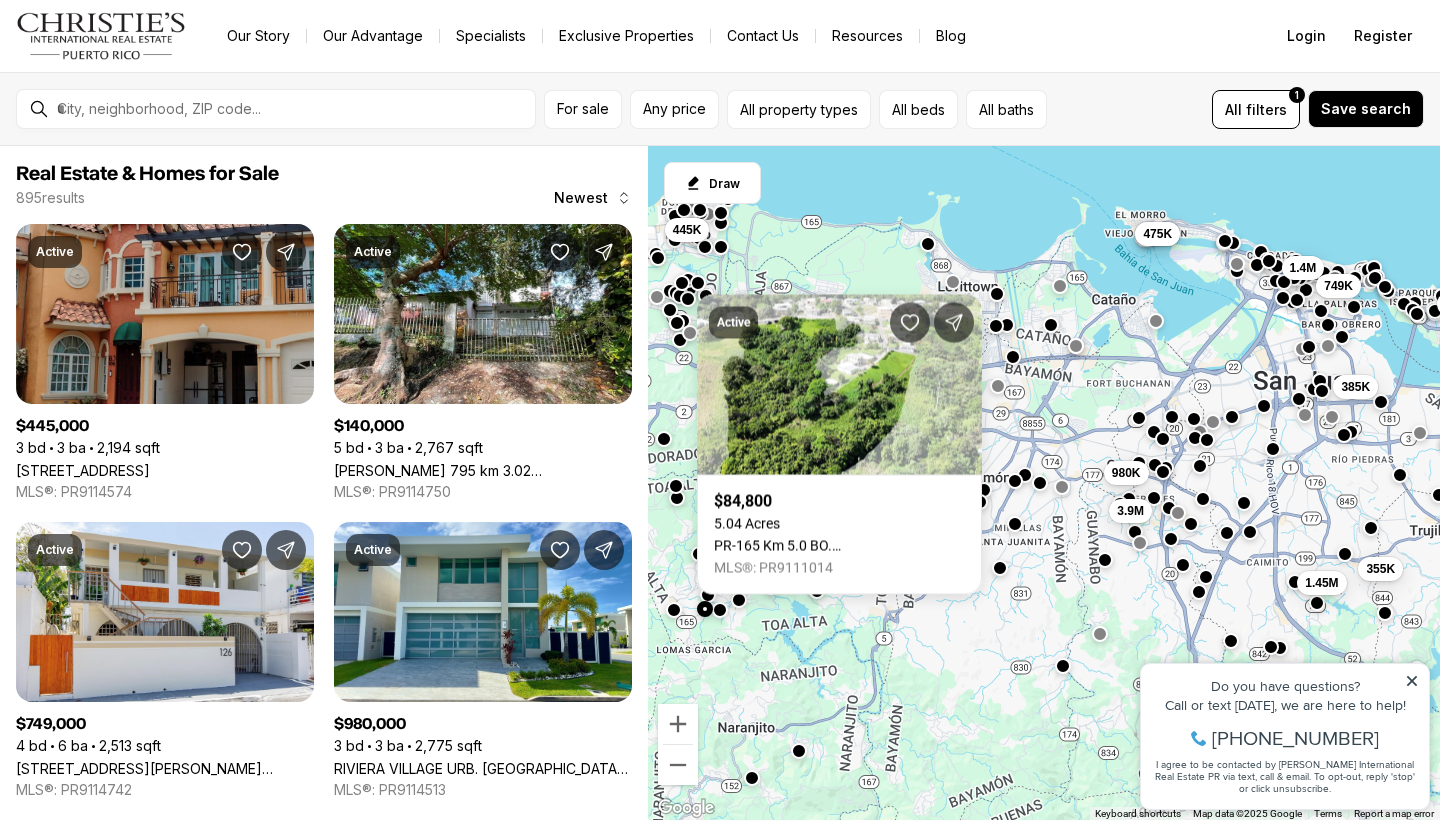 click at bounding box center [676, 486] 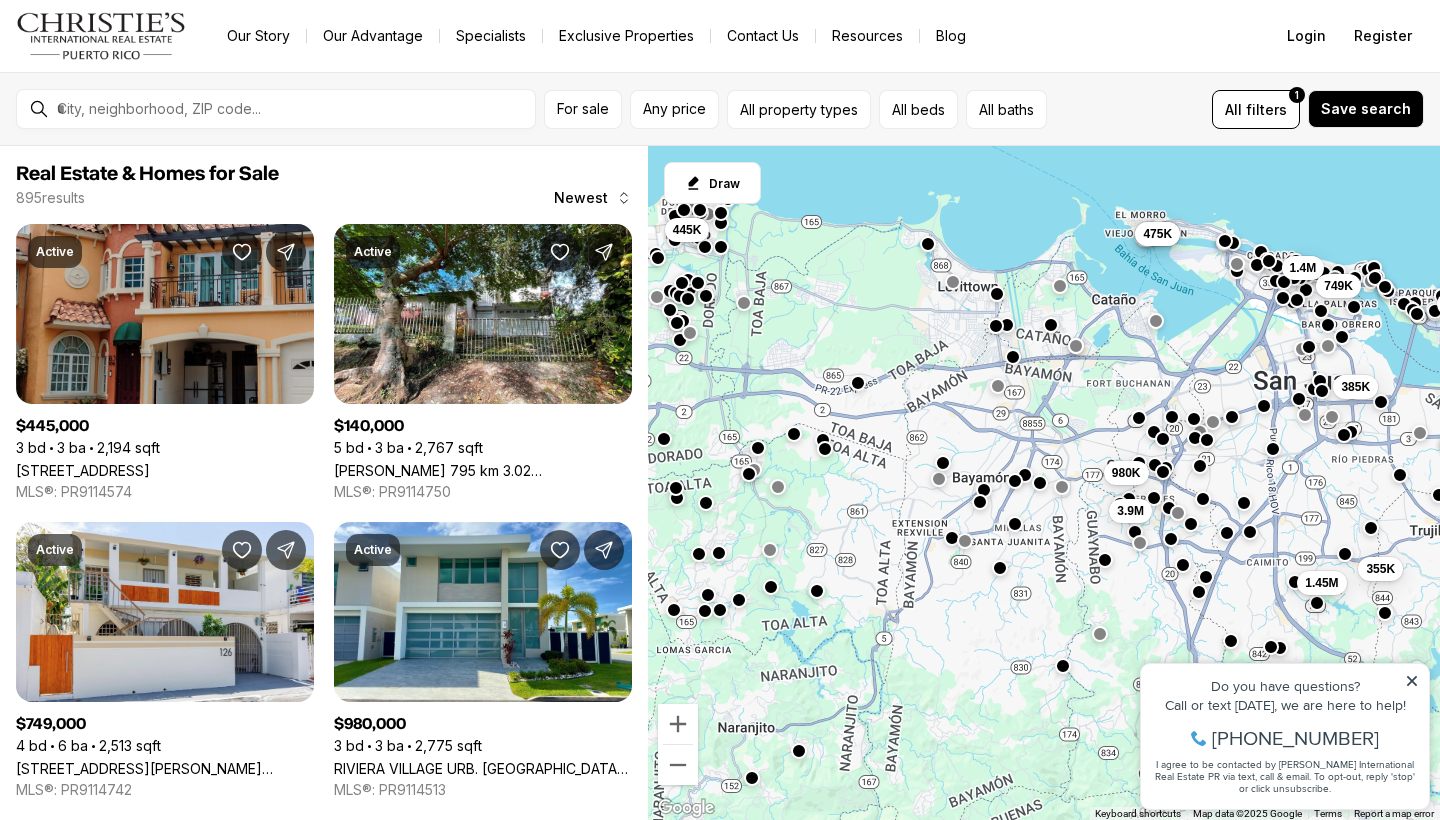 click on "To navigate, press the arrow keys. 445K 385K 355K 1.45M 140K 1.4M 749K 425K 980K 3.9M 475K 475K" at bounding box center (1044, 483) 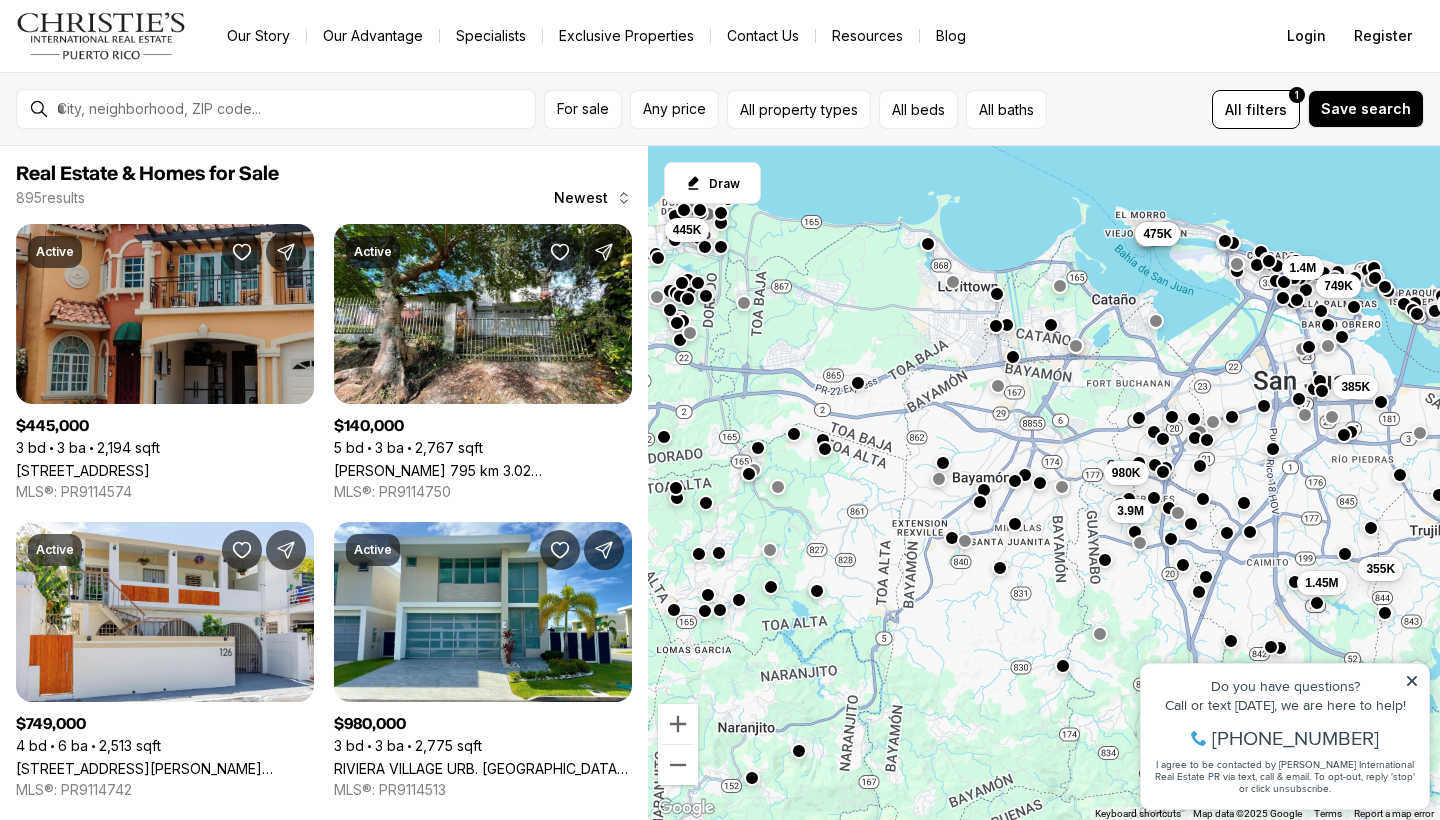 click at bounding box center [664, 436] 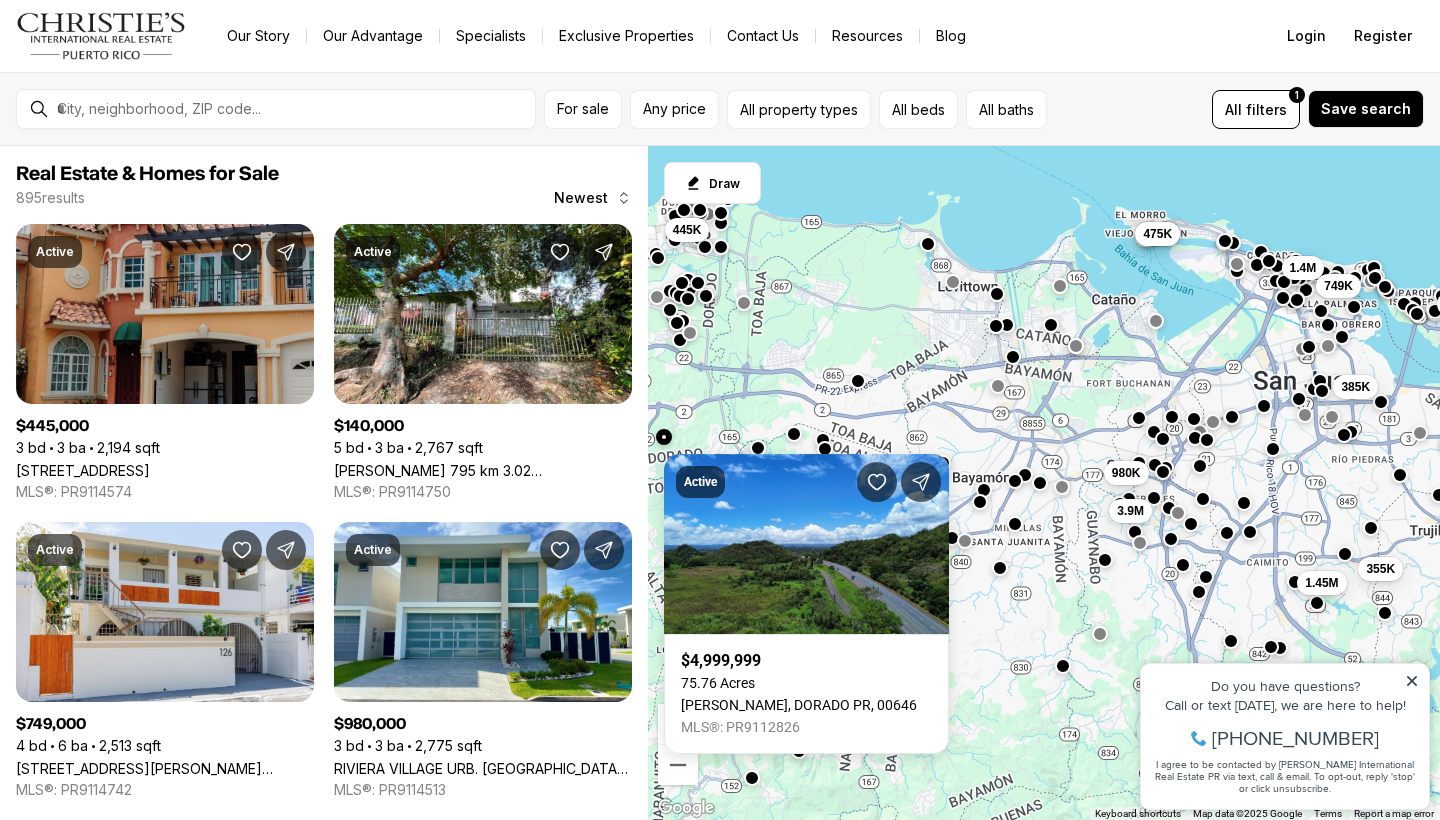 click at bounding box center (858, 380) 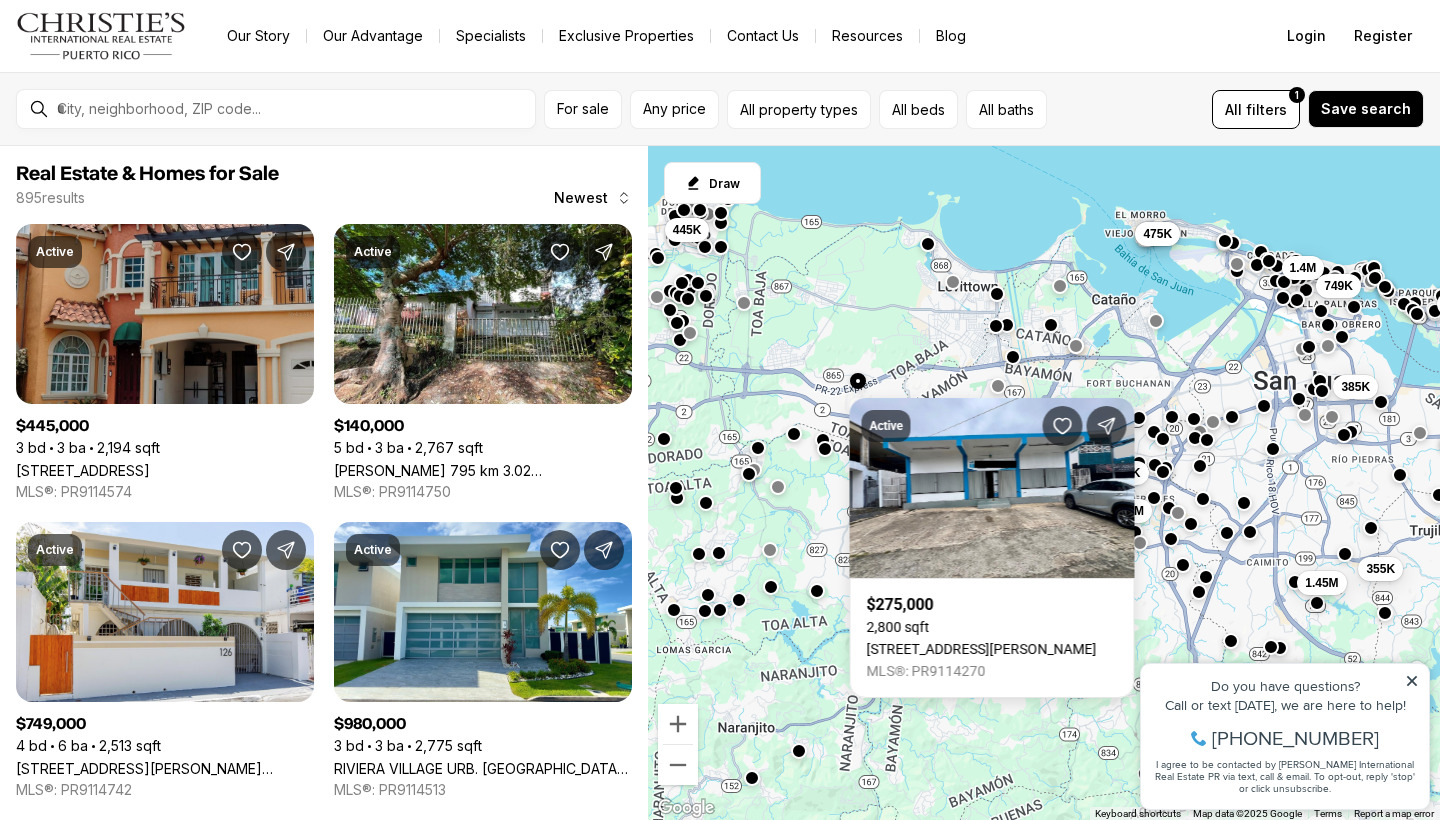 click on "To navigate, press the arrow keys. 445K 385K 355K 1.45M 140K 1.4M 749K 425K 980K 3.9M 475K 475K" at bounding box center [1044, 483] 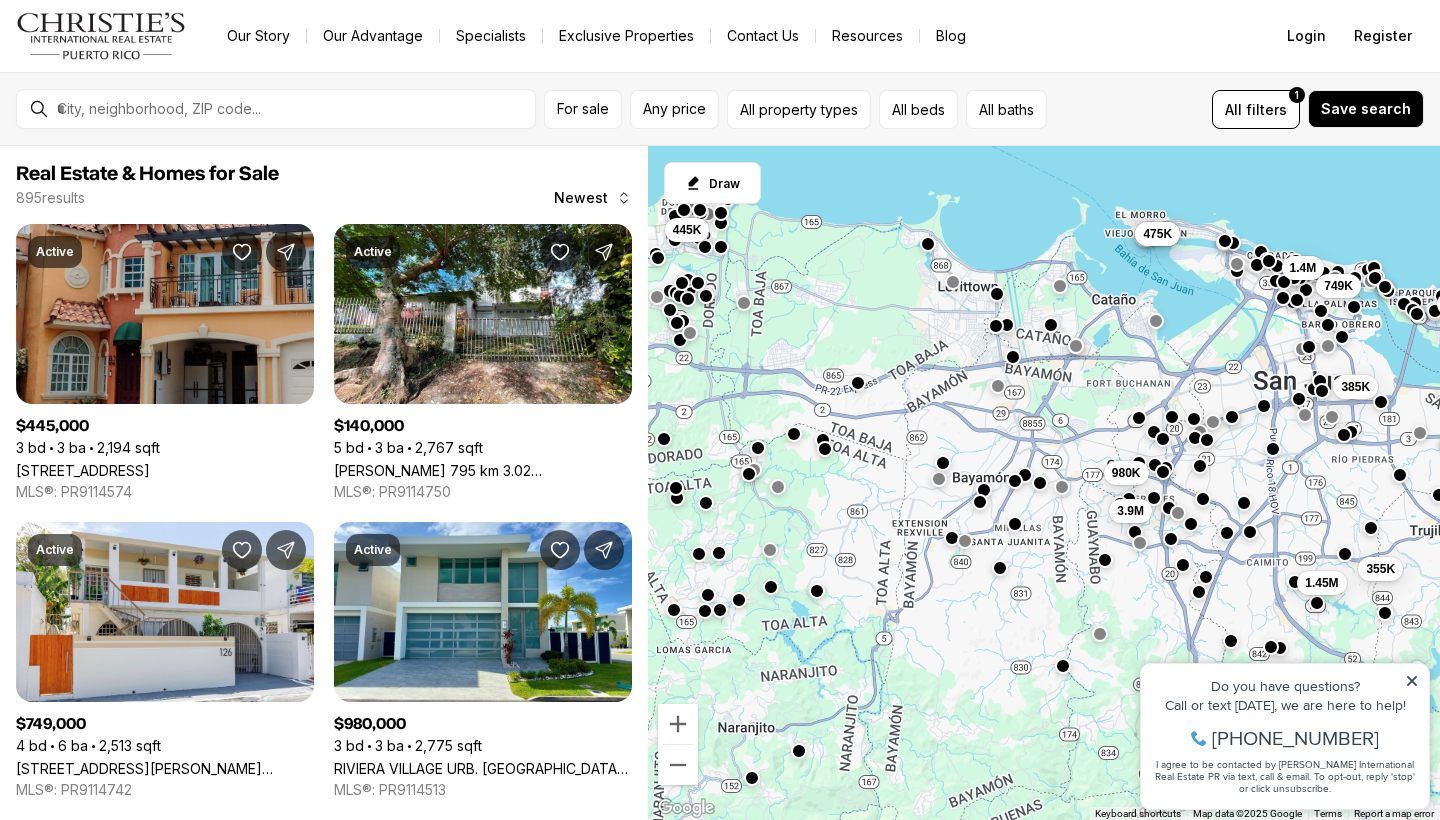 click on "To navigate, press the arrow keys. 445K 385K 355K 1.45M 140K 1.4M 749K 425K 980K 3.9M 475K 475K" at bounding box center (1044, 483) 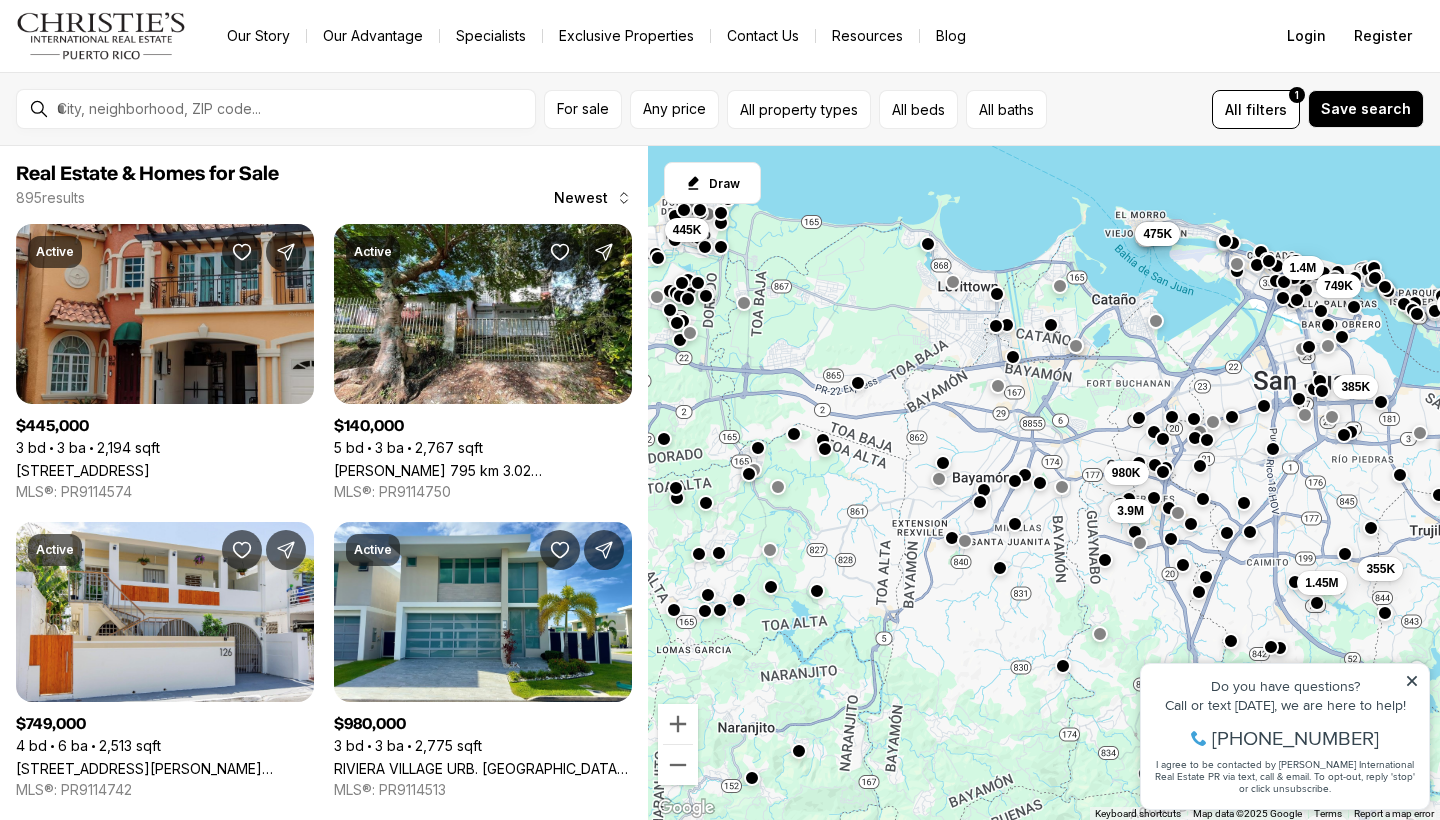 click at bounding box center (825, 449) 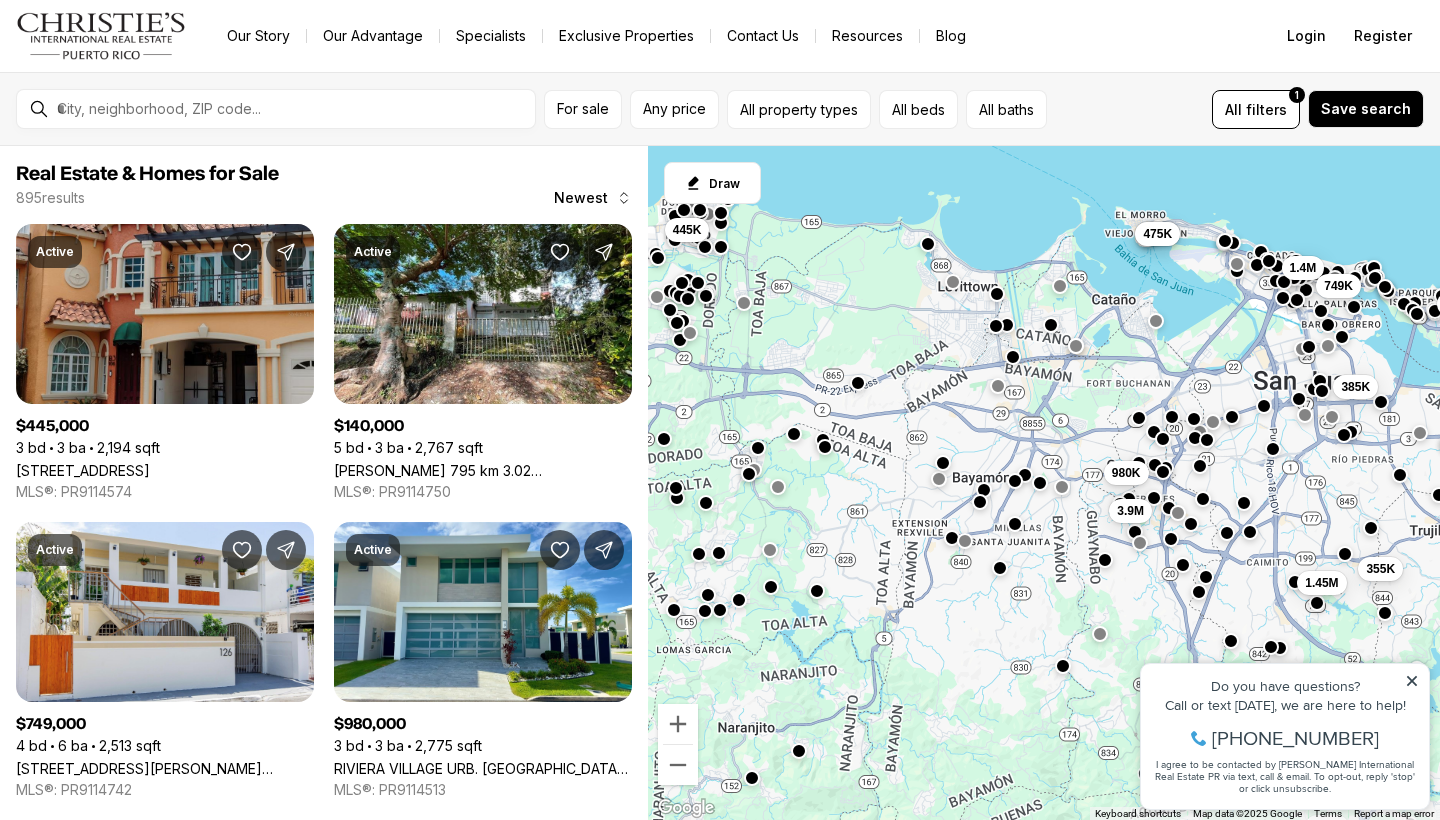click at bounding box center [825, 447] 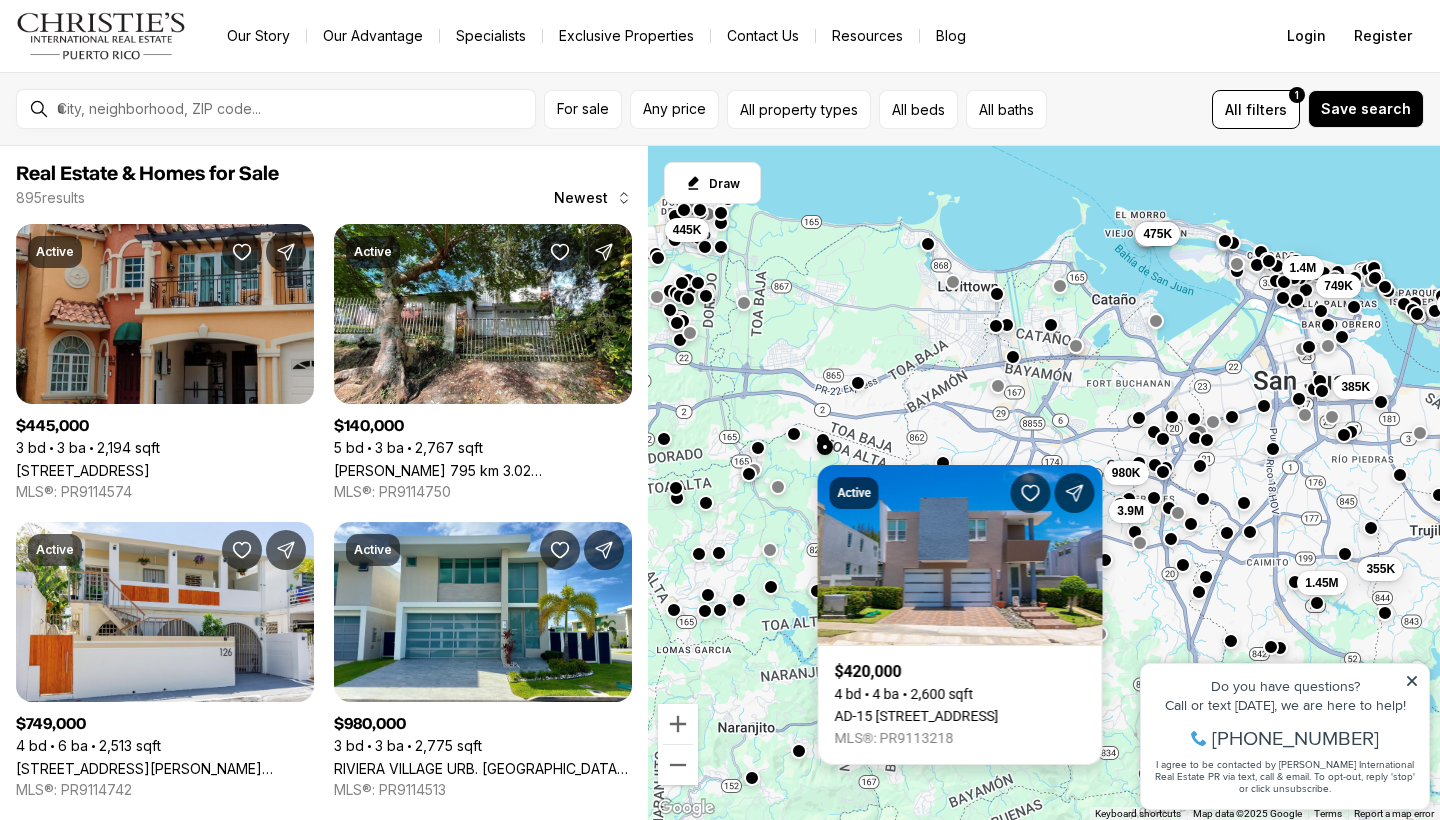 click on "AD-15 [STREET_ADDRESS]" at bounding box center [917, 716] 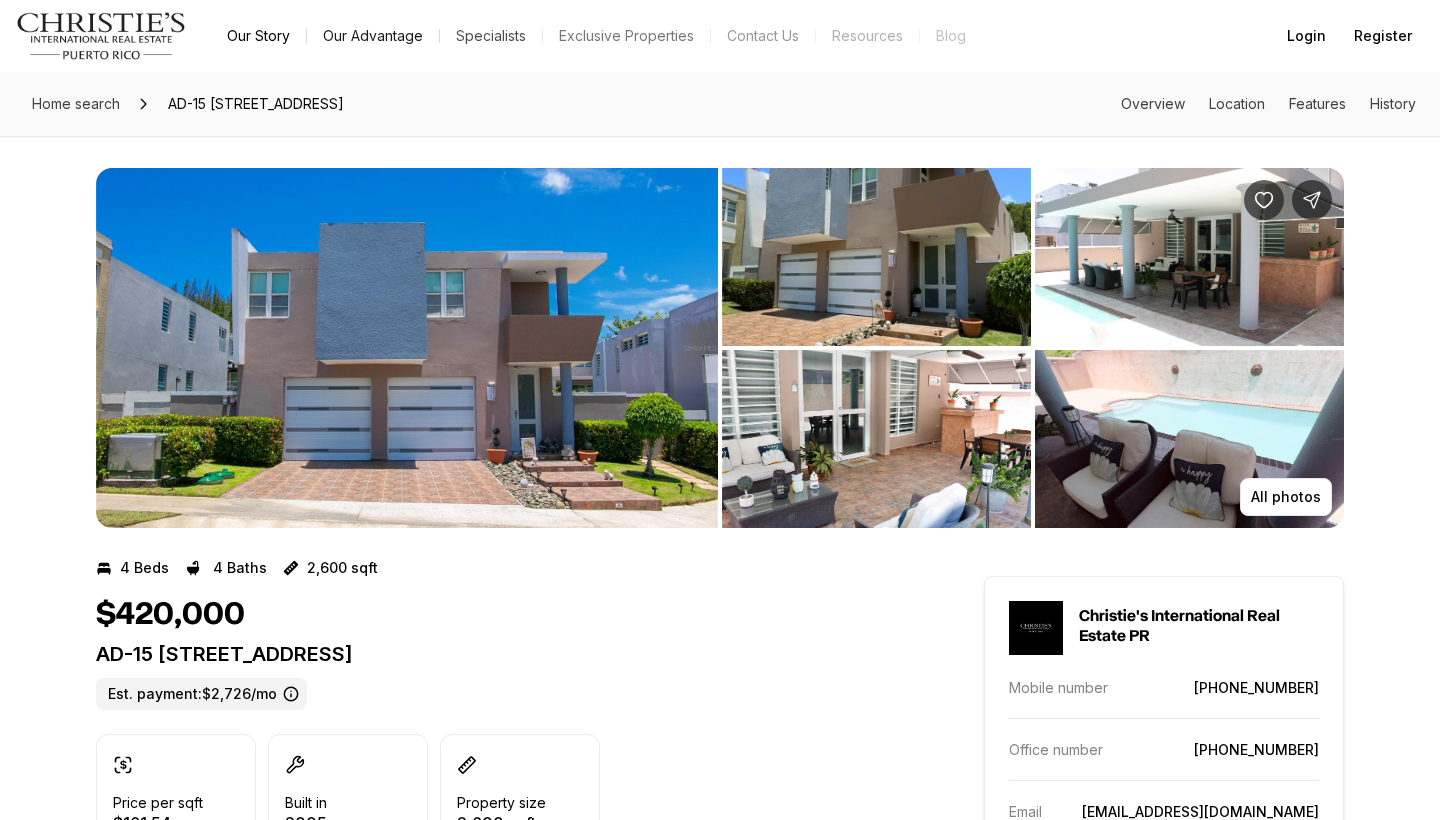 scroll, scrollTop: 0, scrollLeft: 0, axis: both 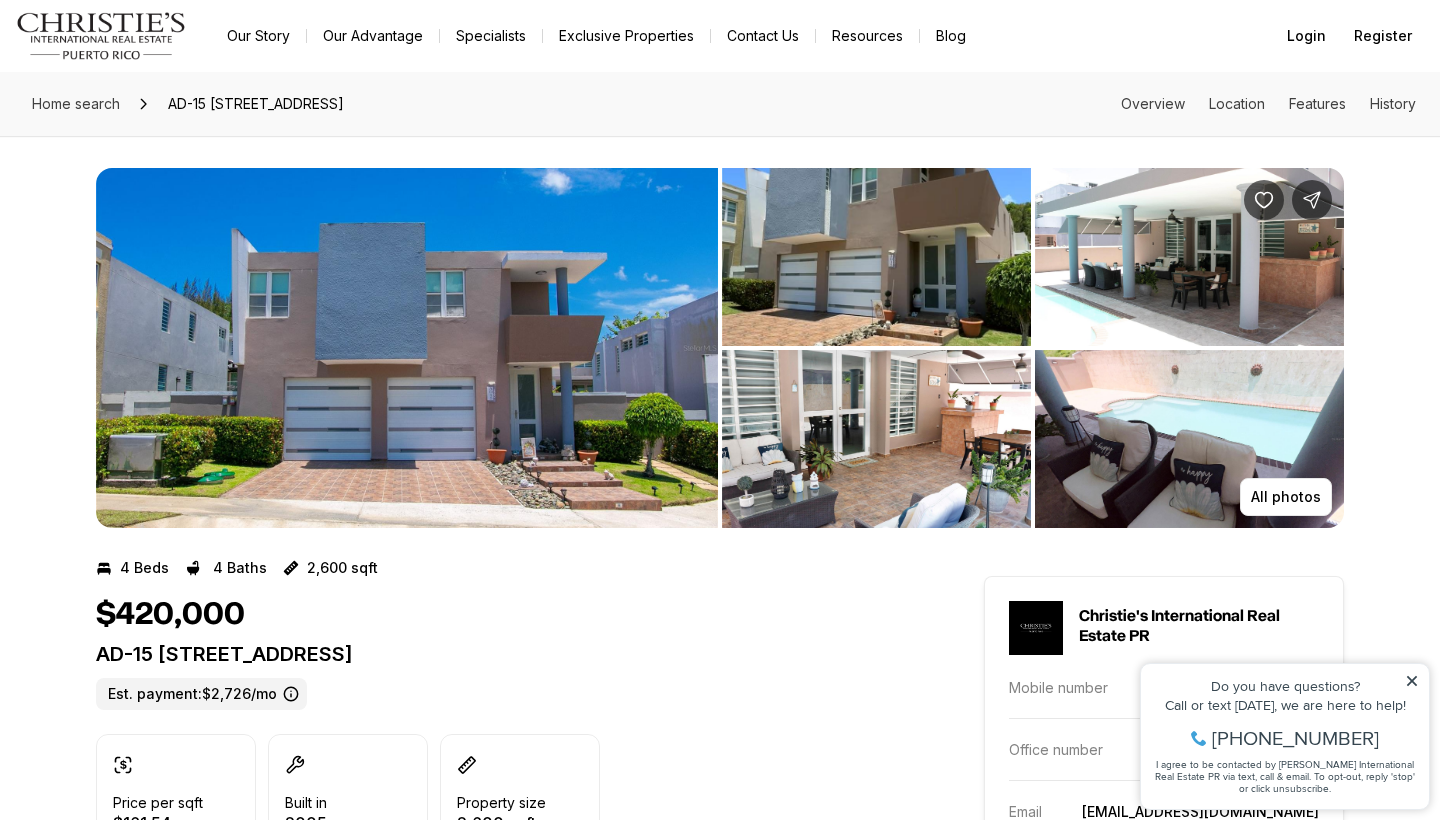 click at bounding box center (876, 257) 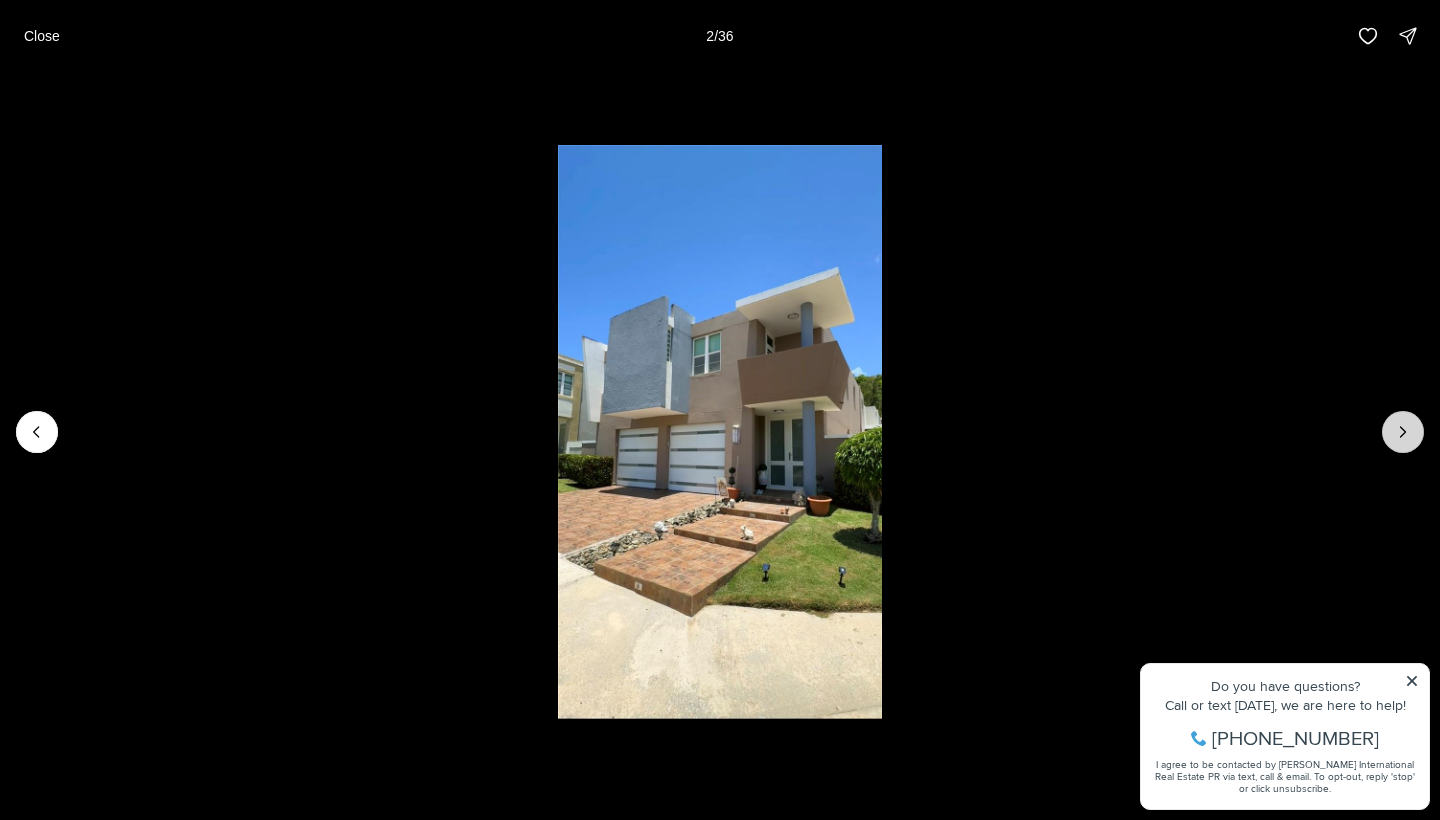 click 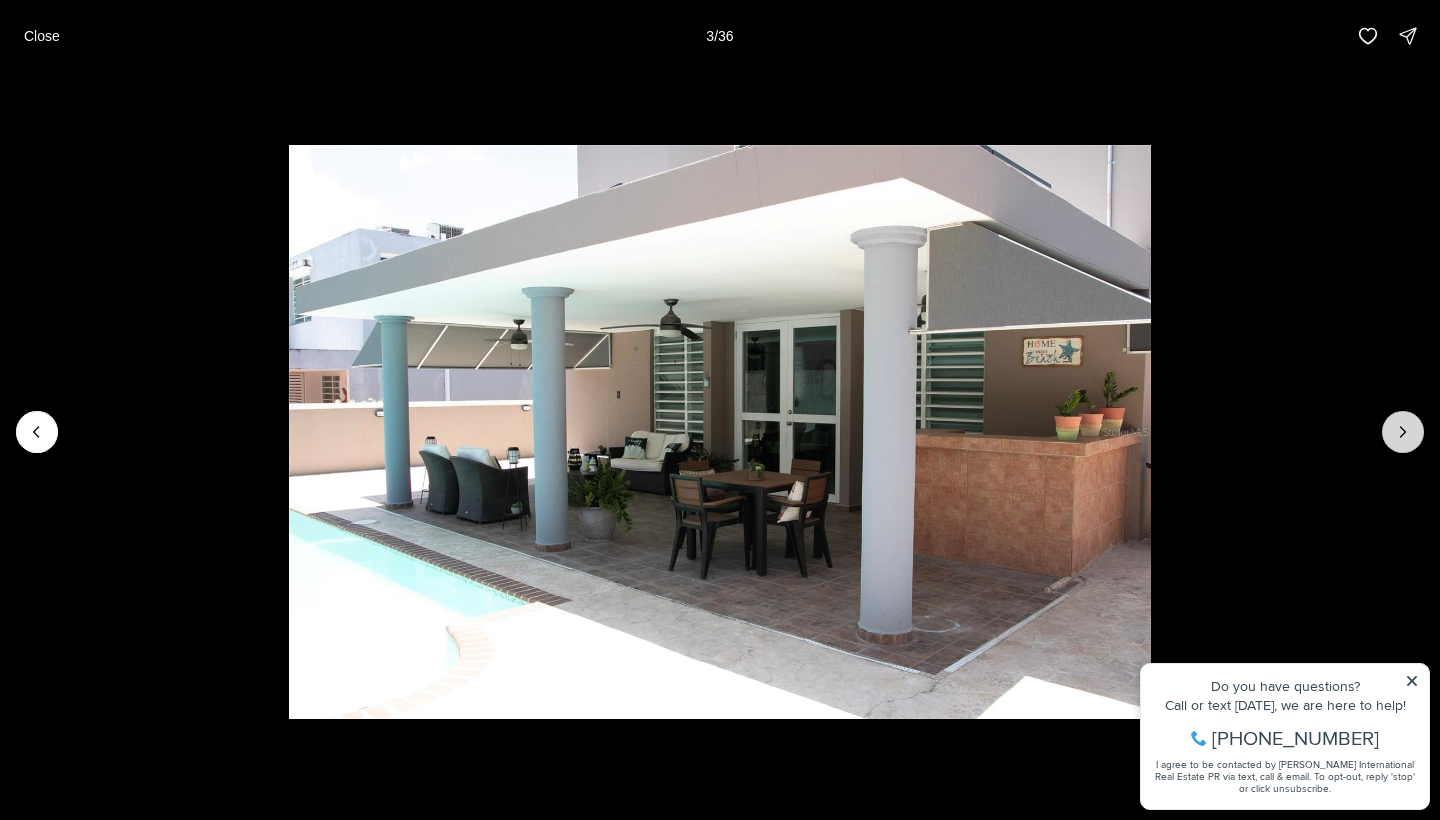 click 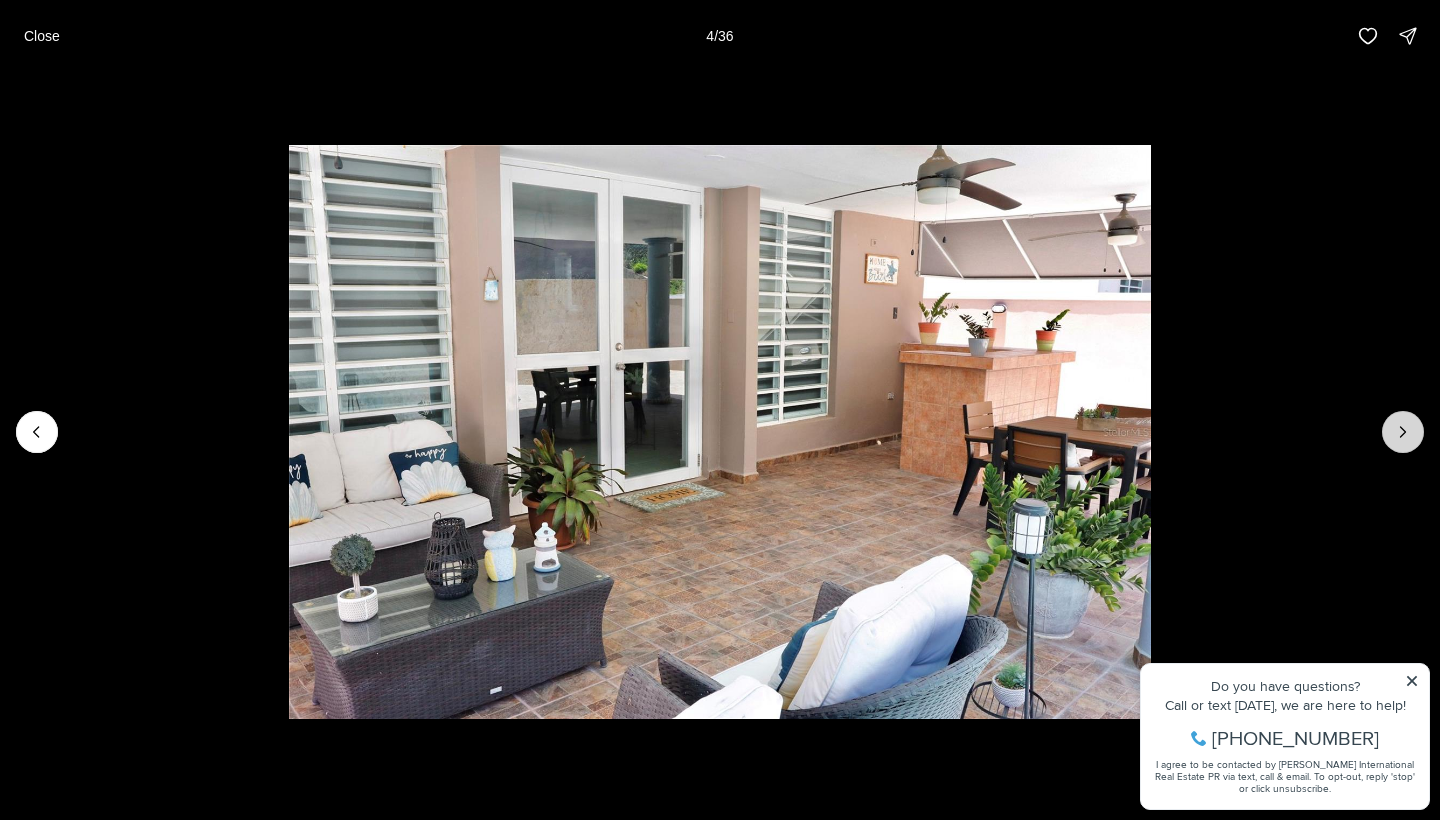 click 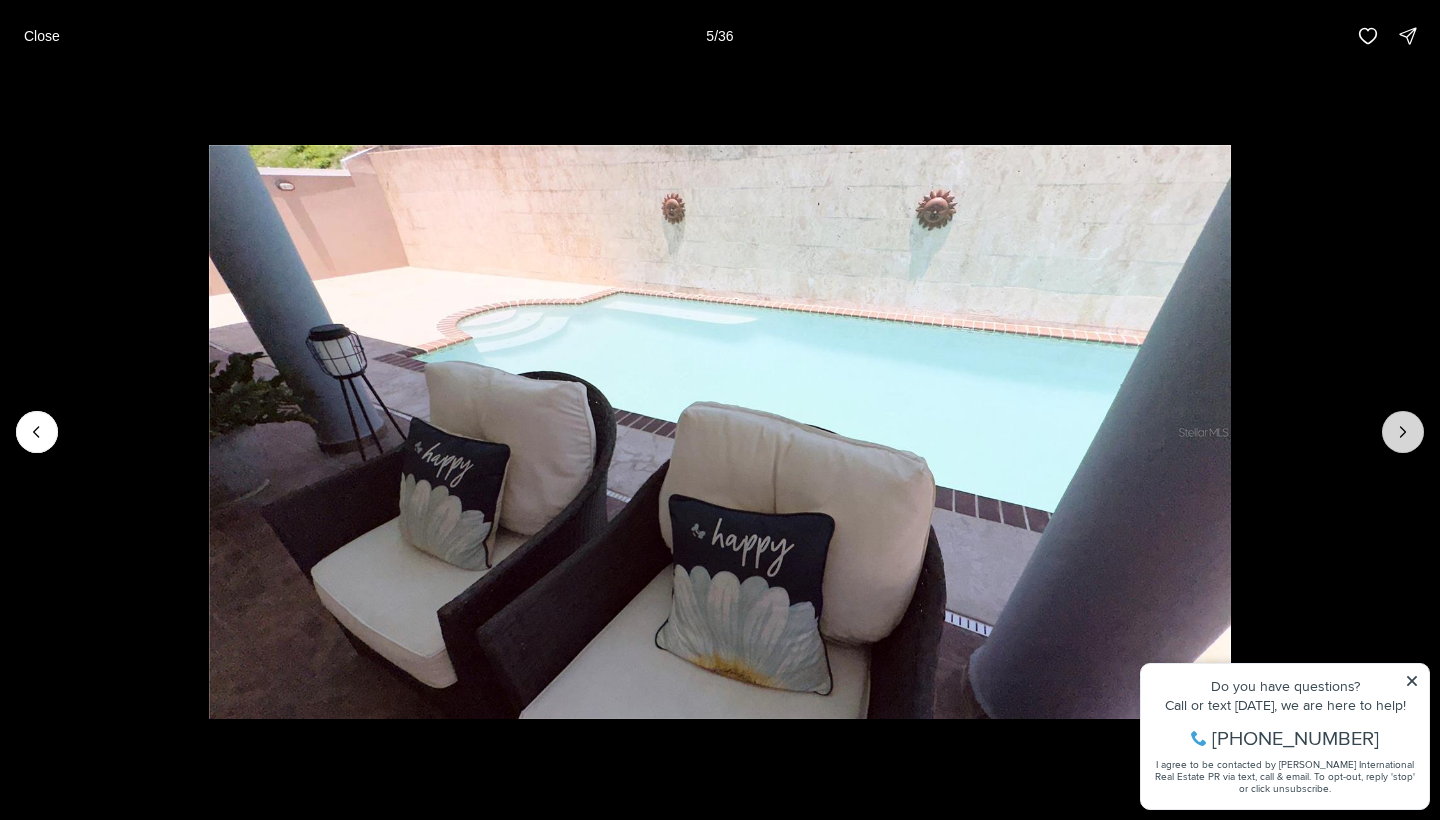 click 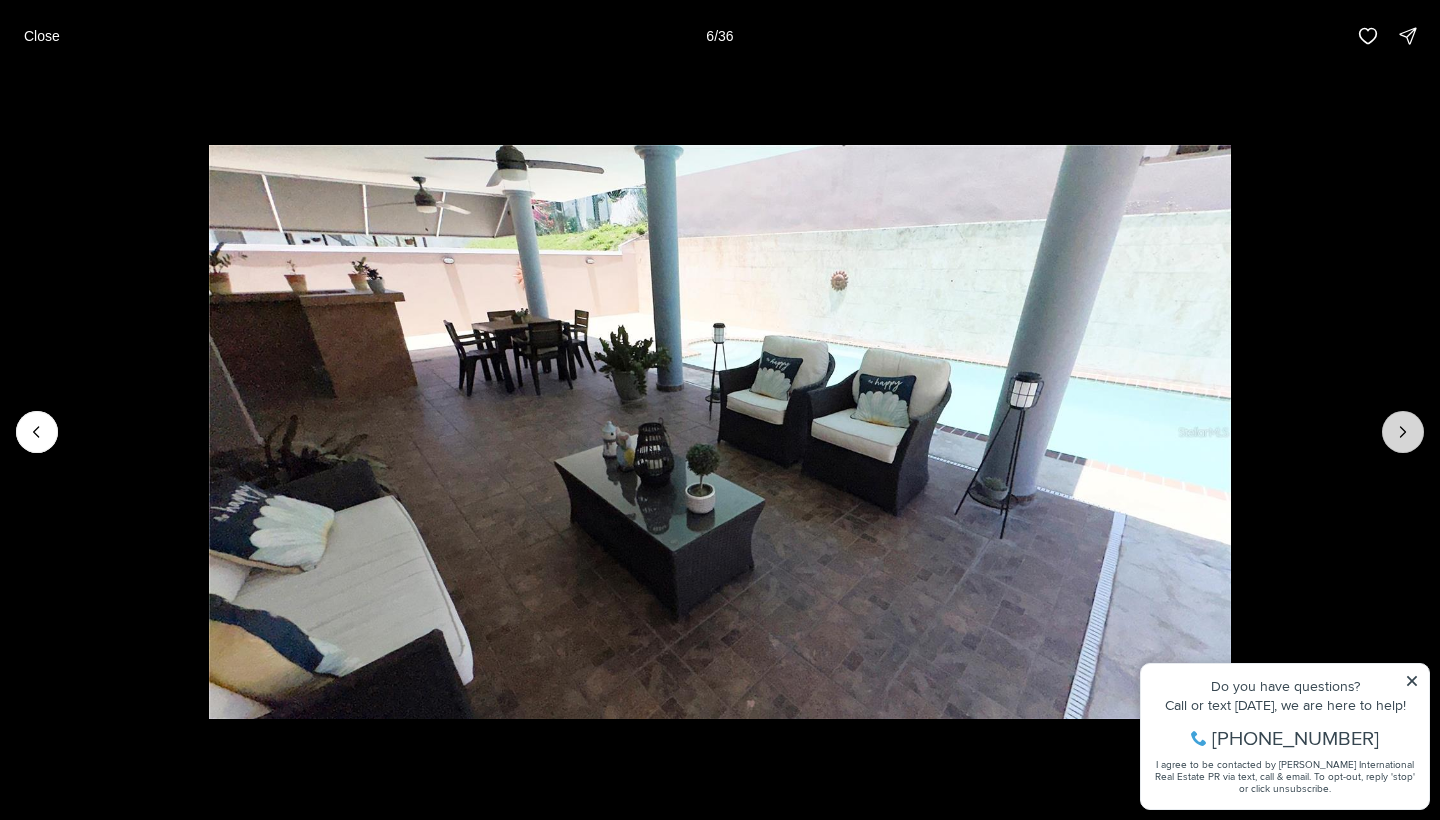 click 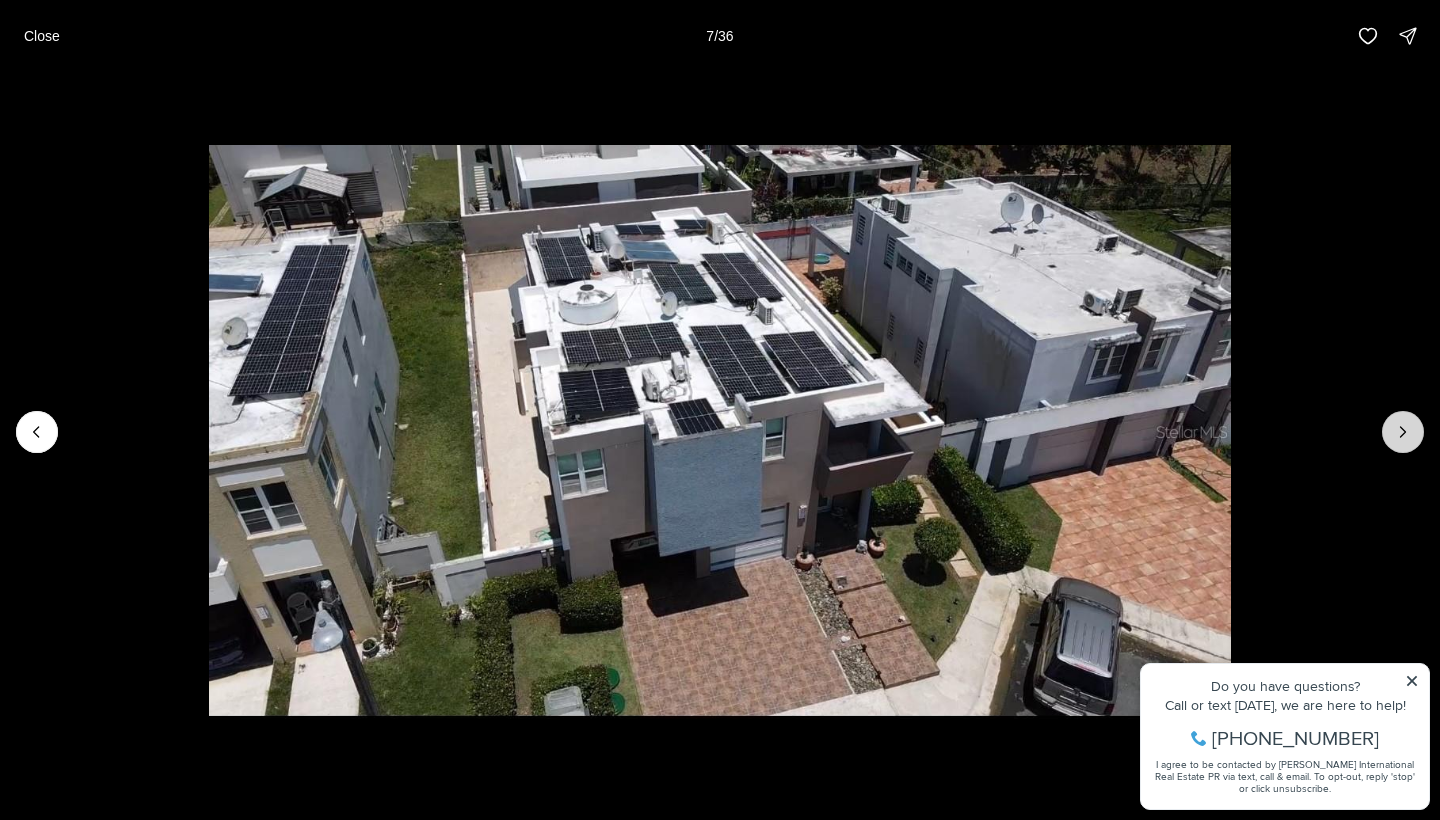 click 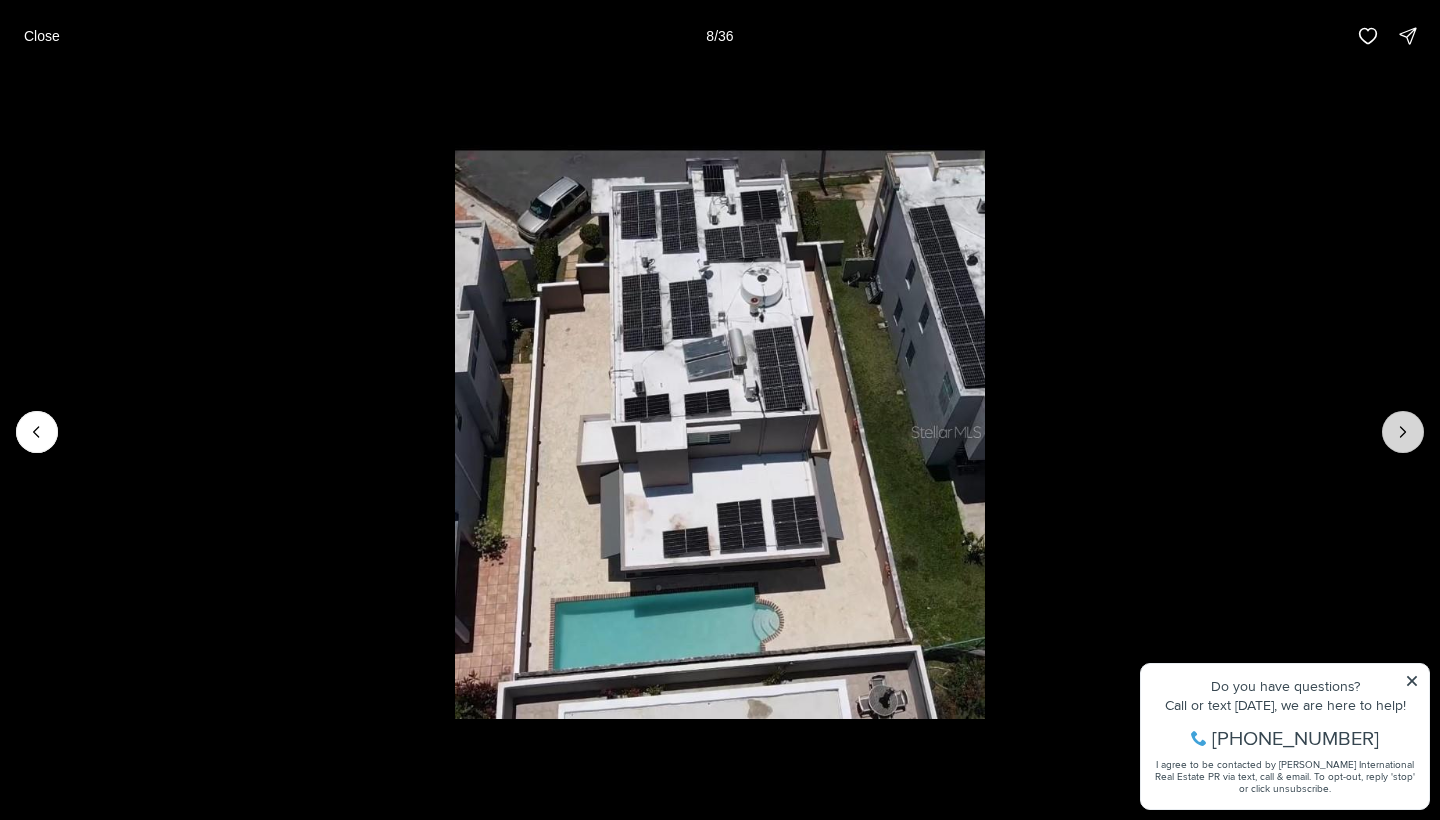 click 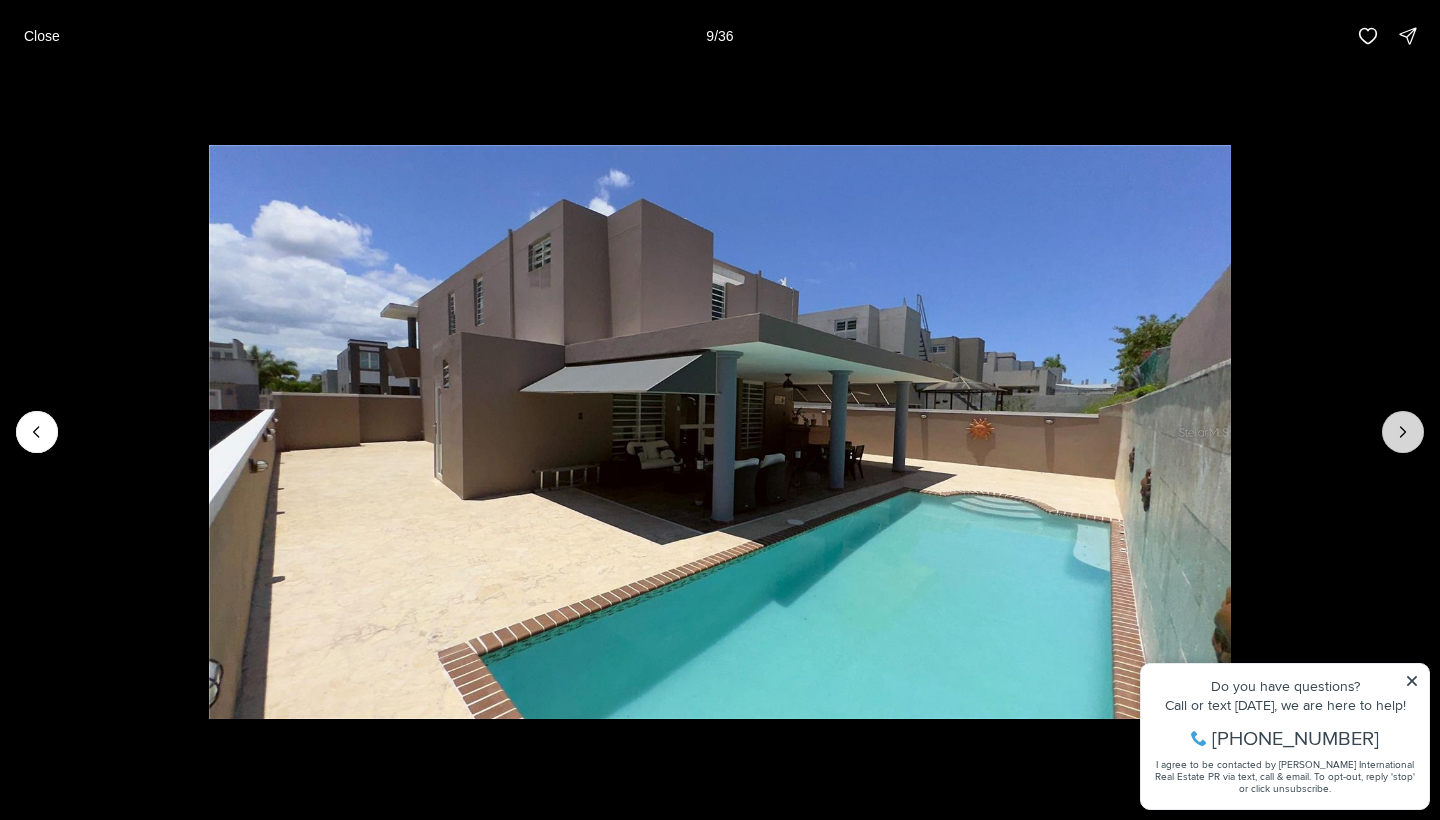 click 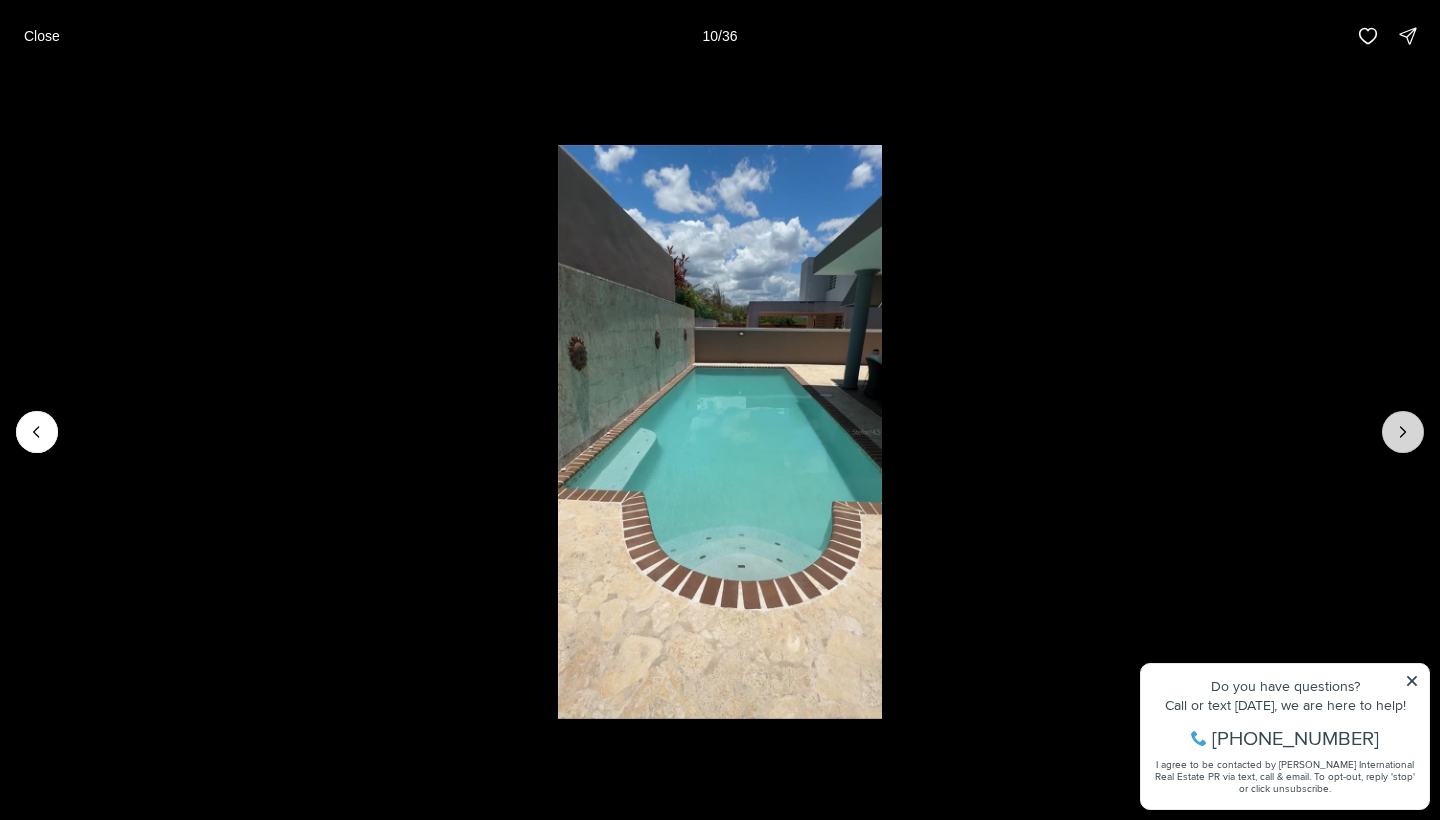 click 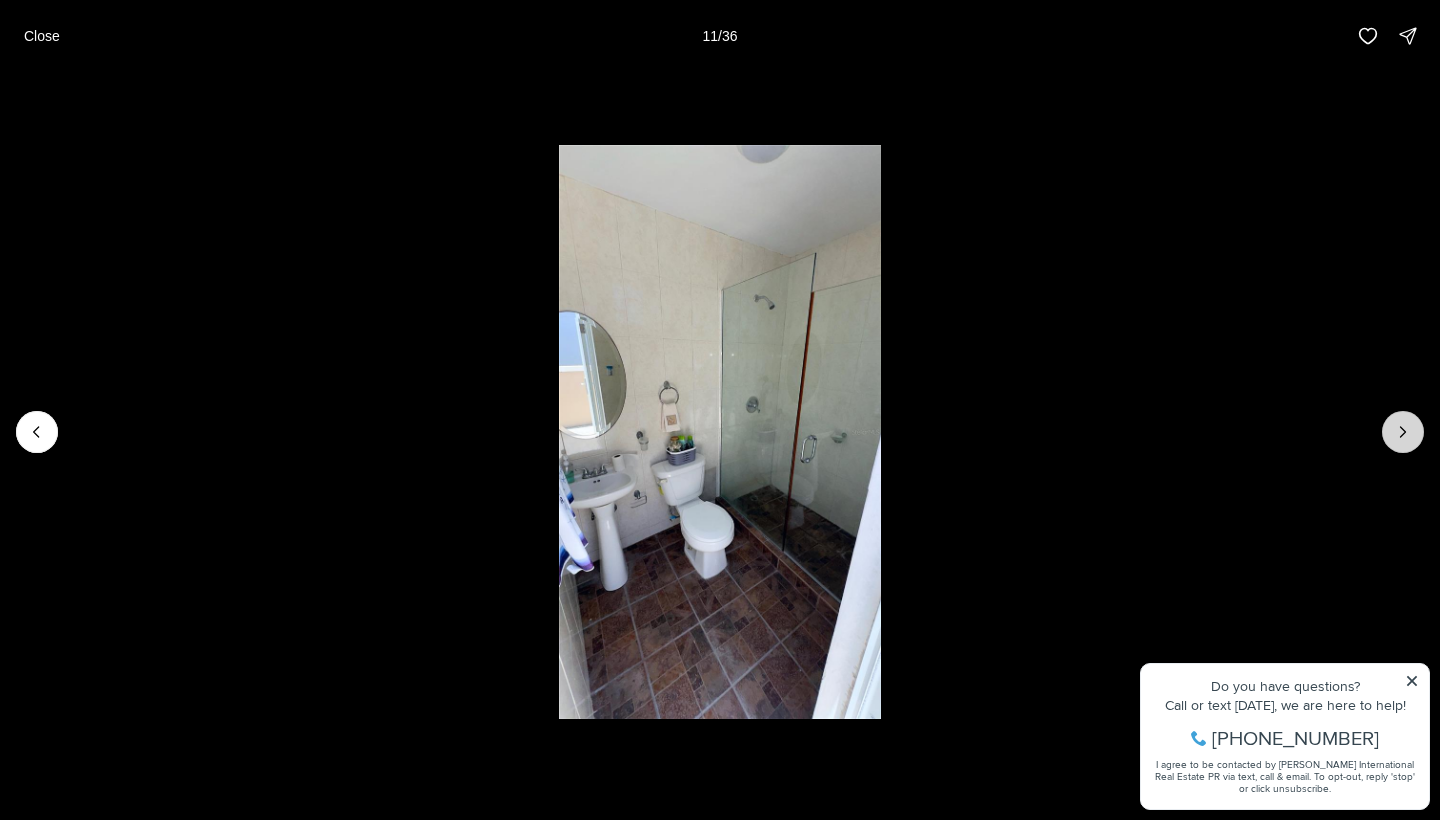 click 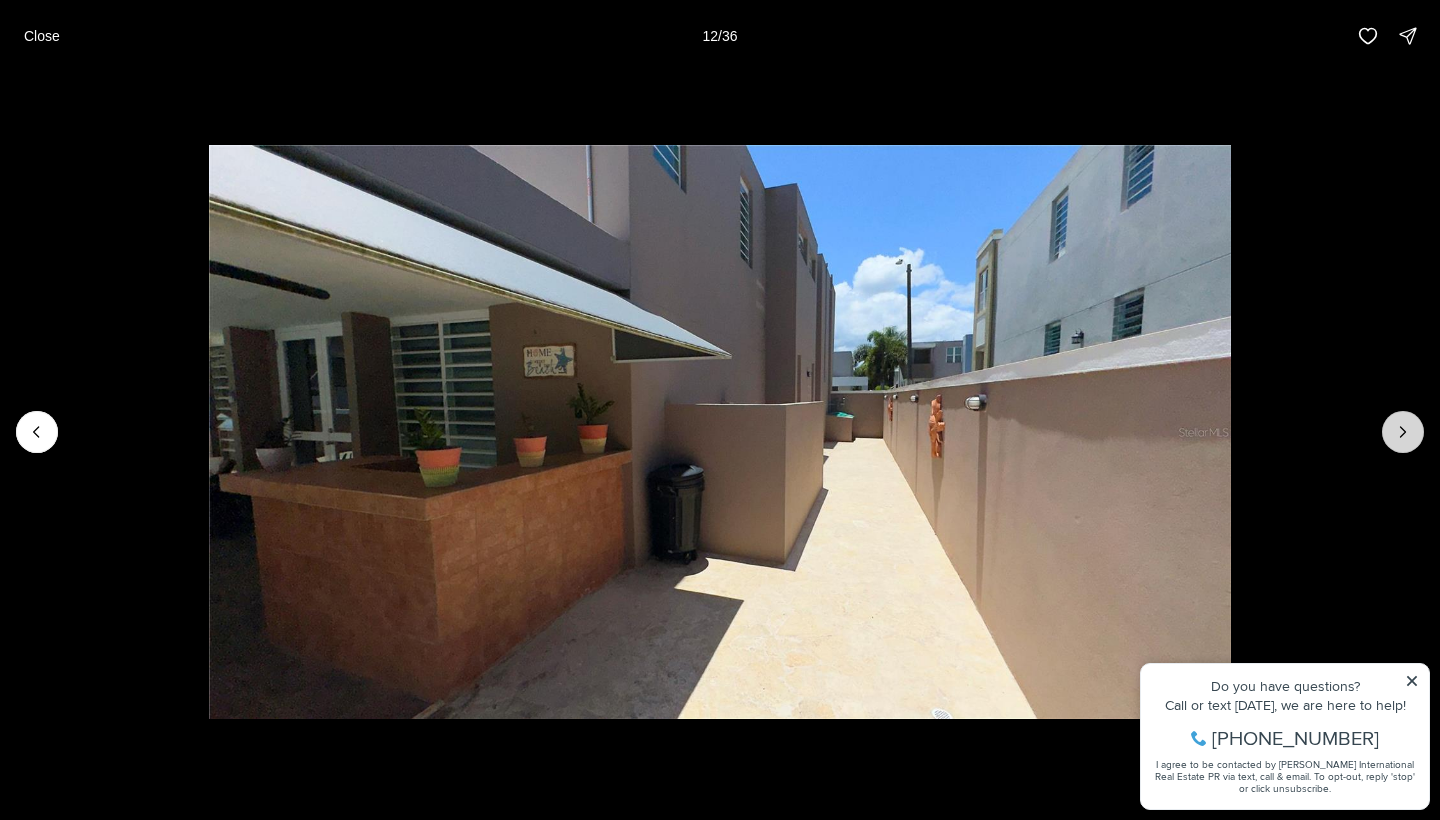 click 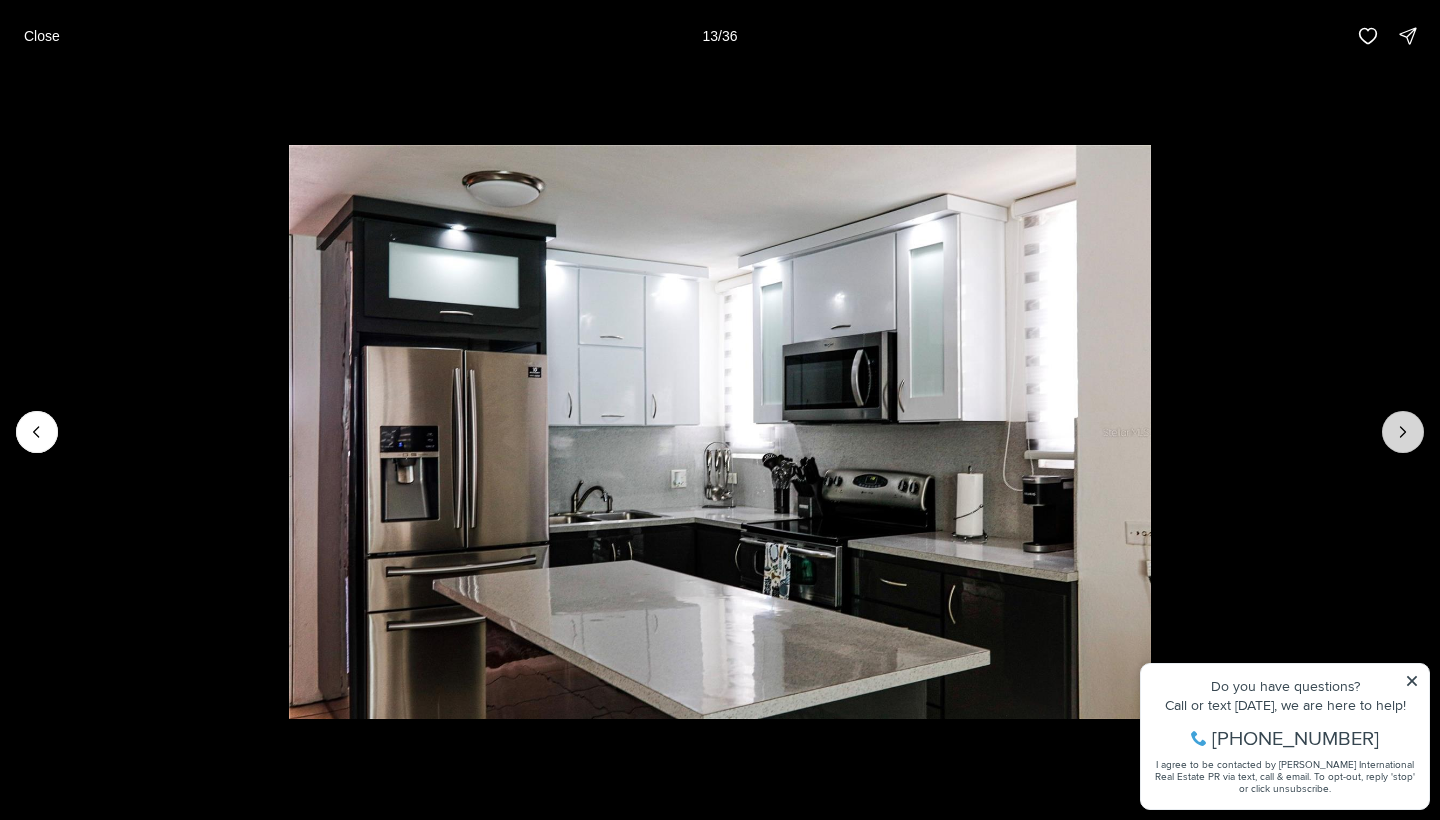 click 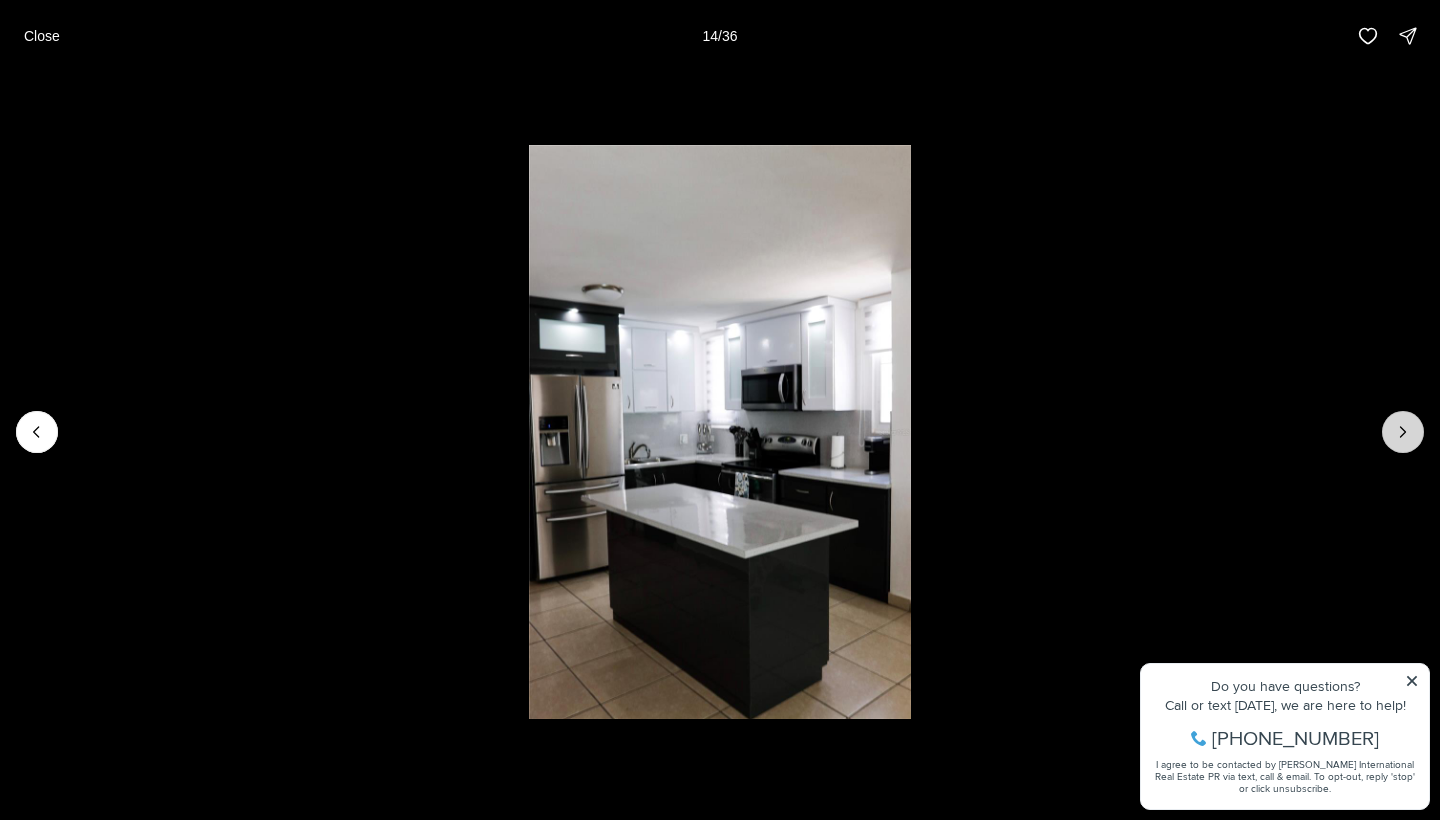 click 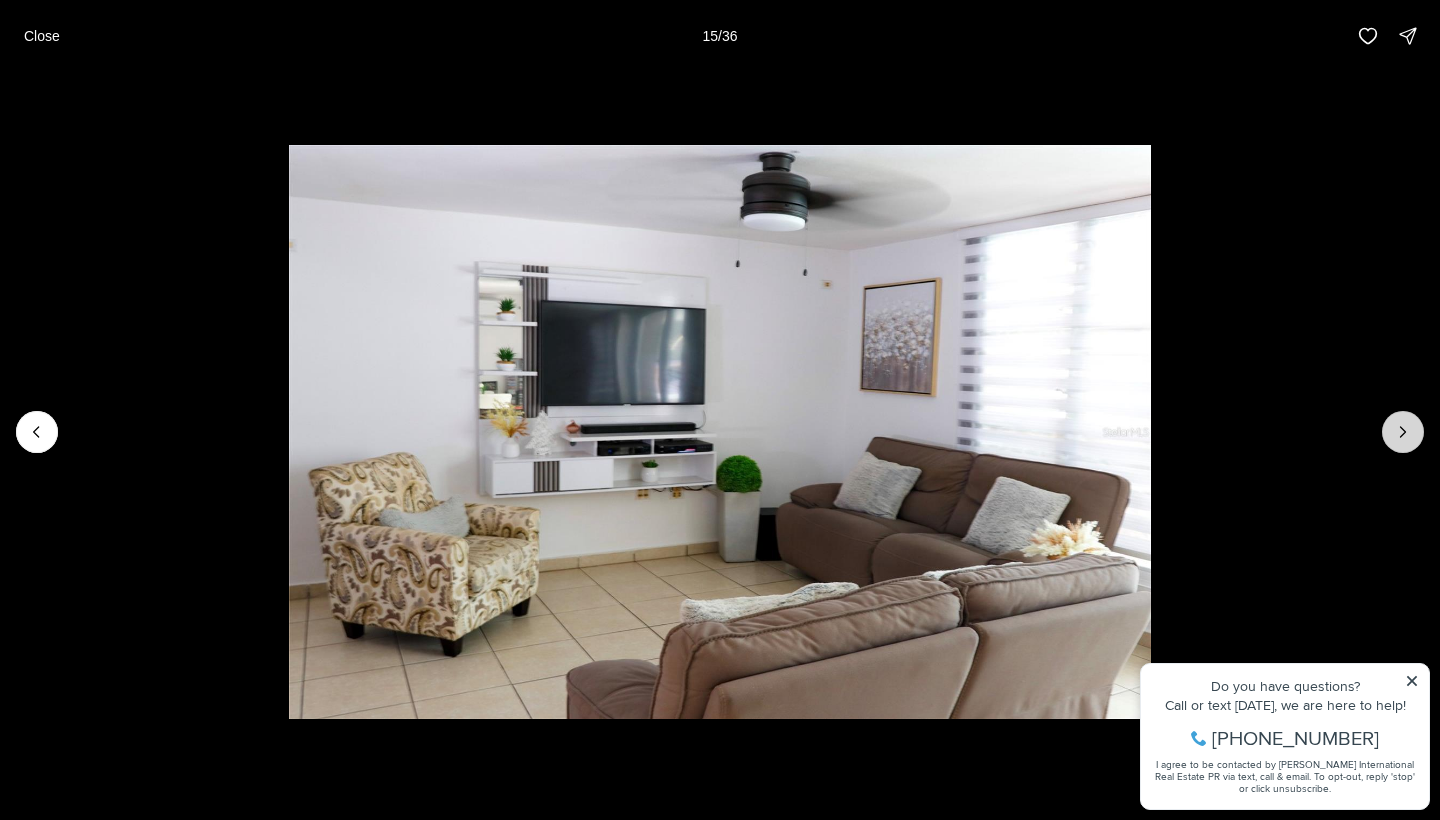 click 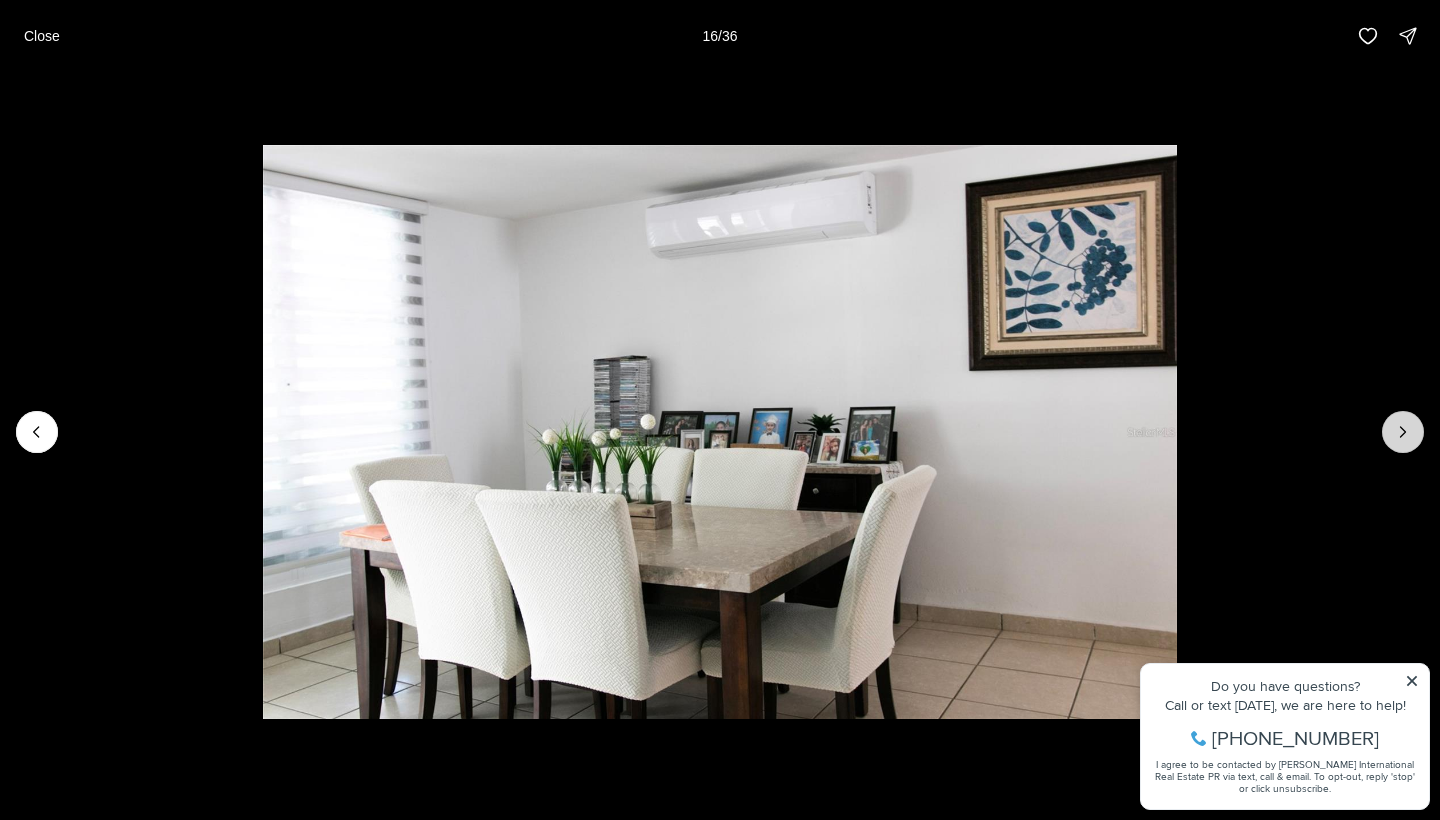 click 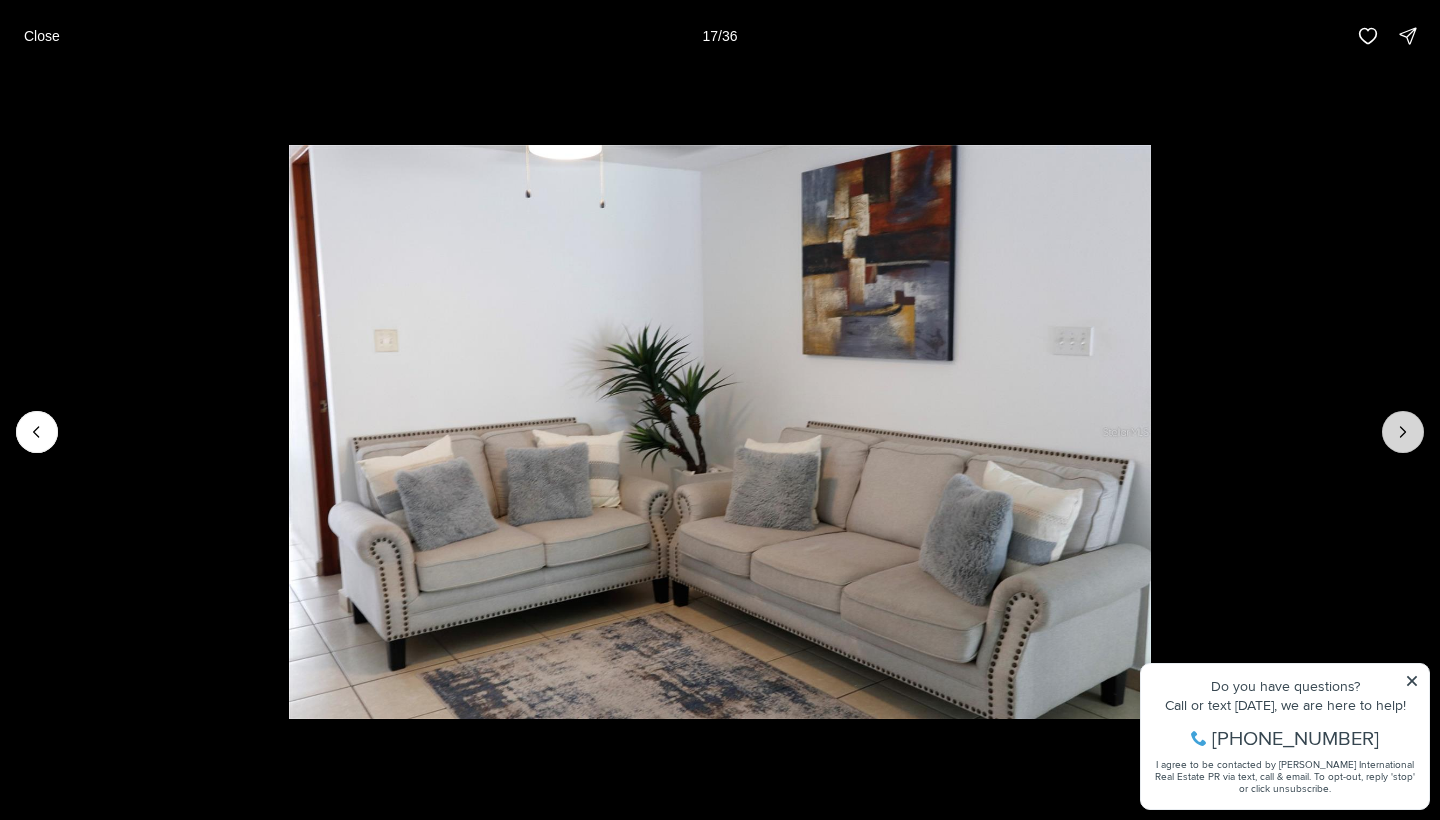 click 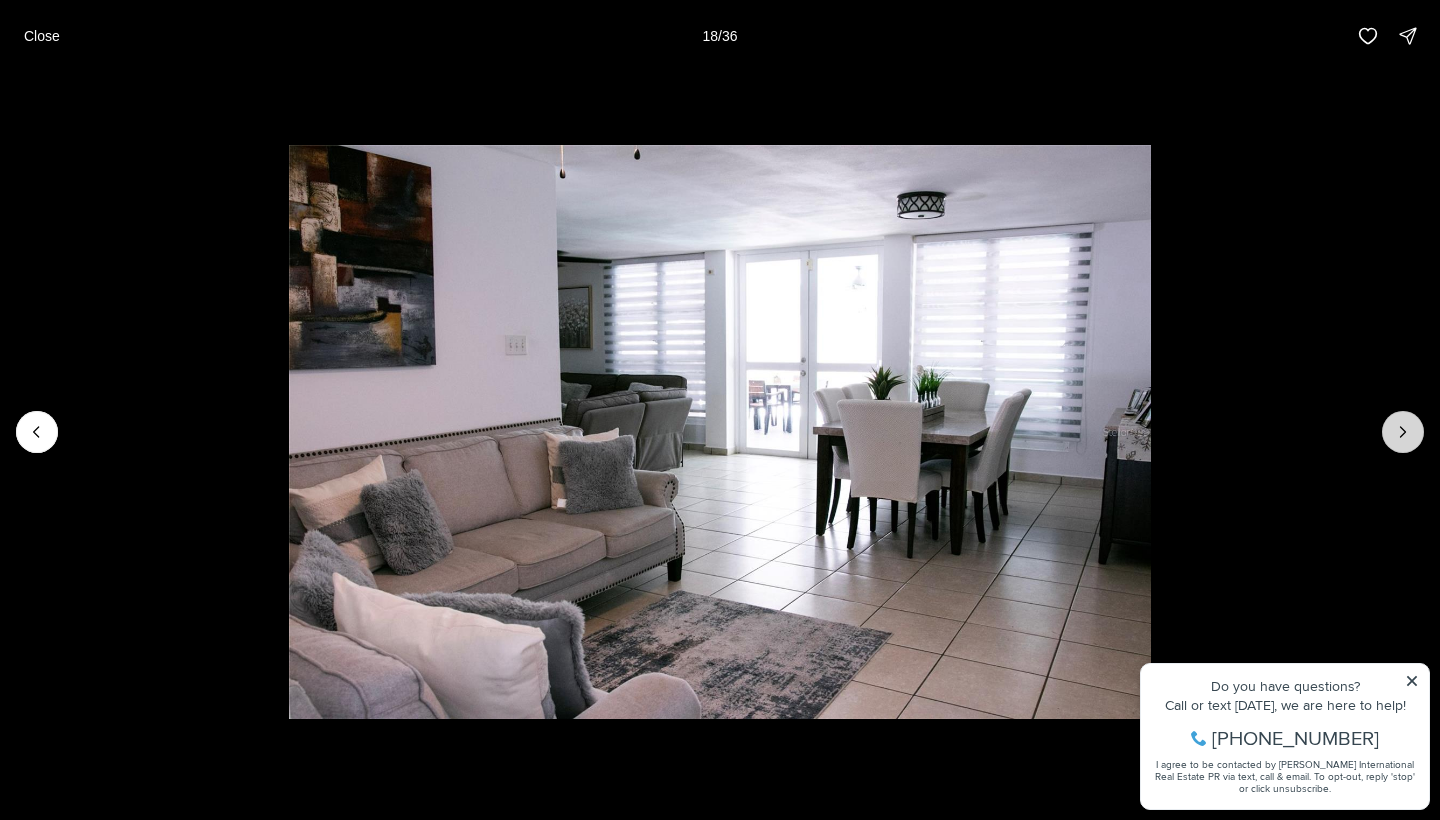 click 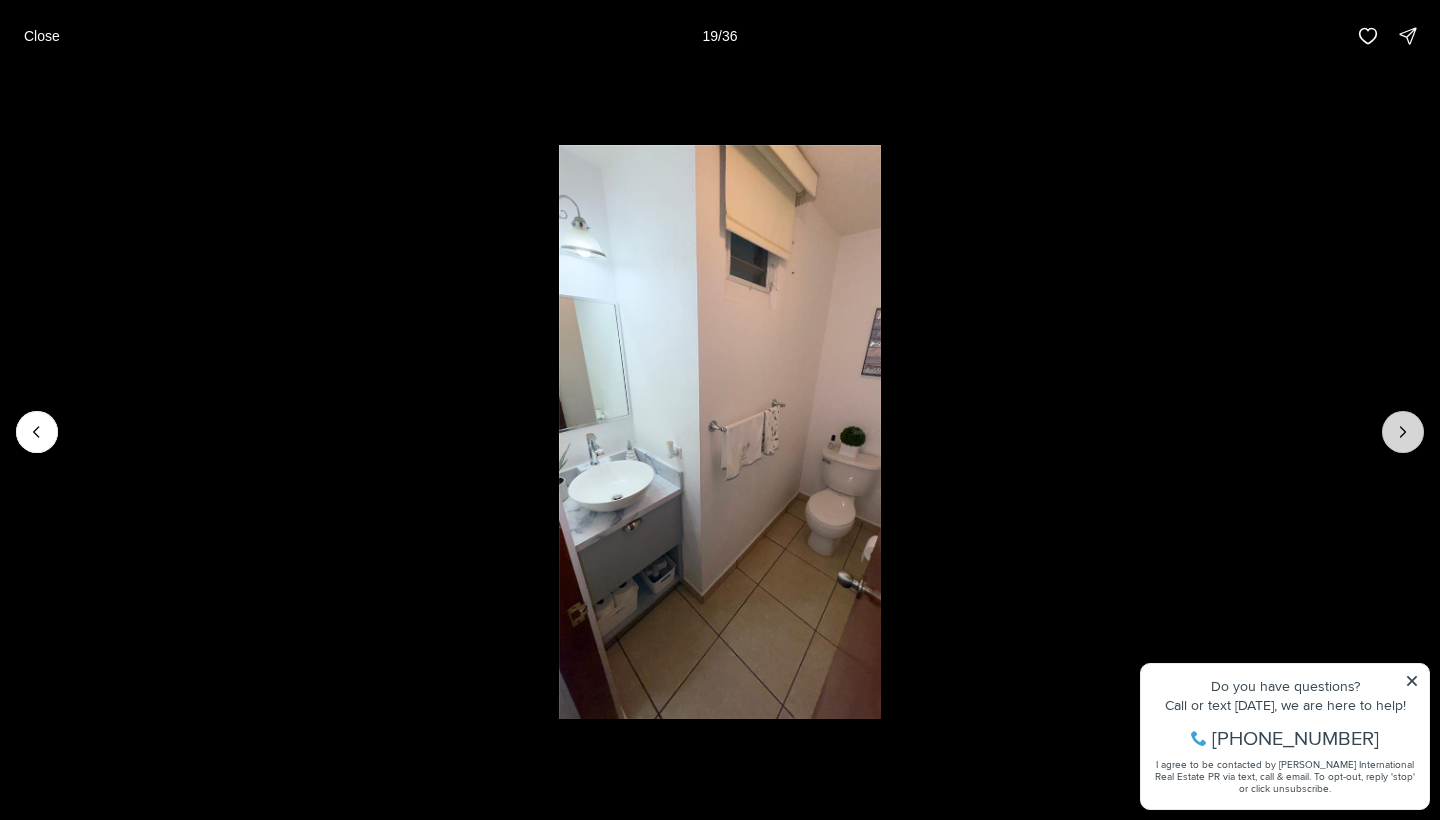 click 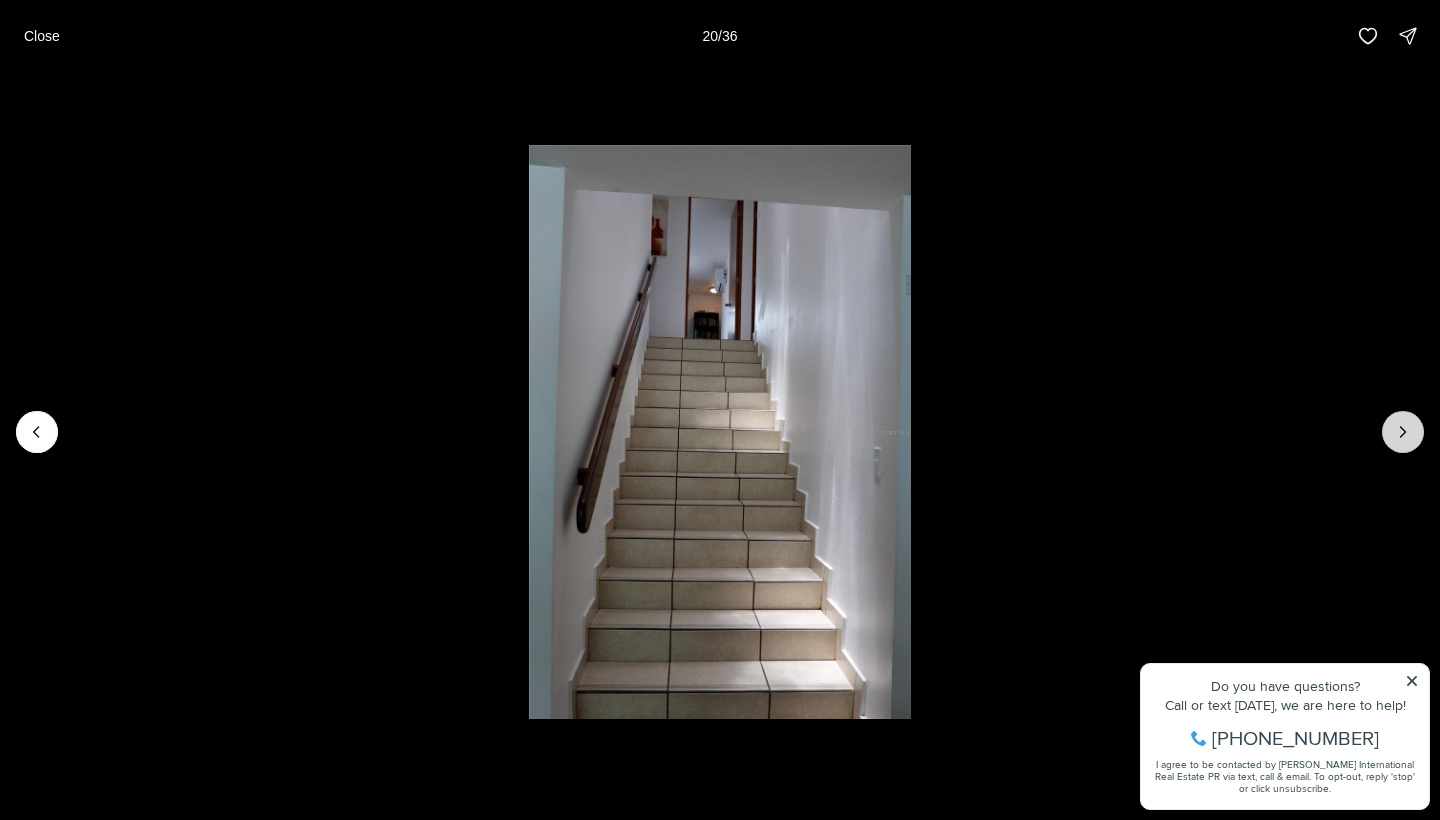 click 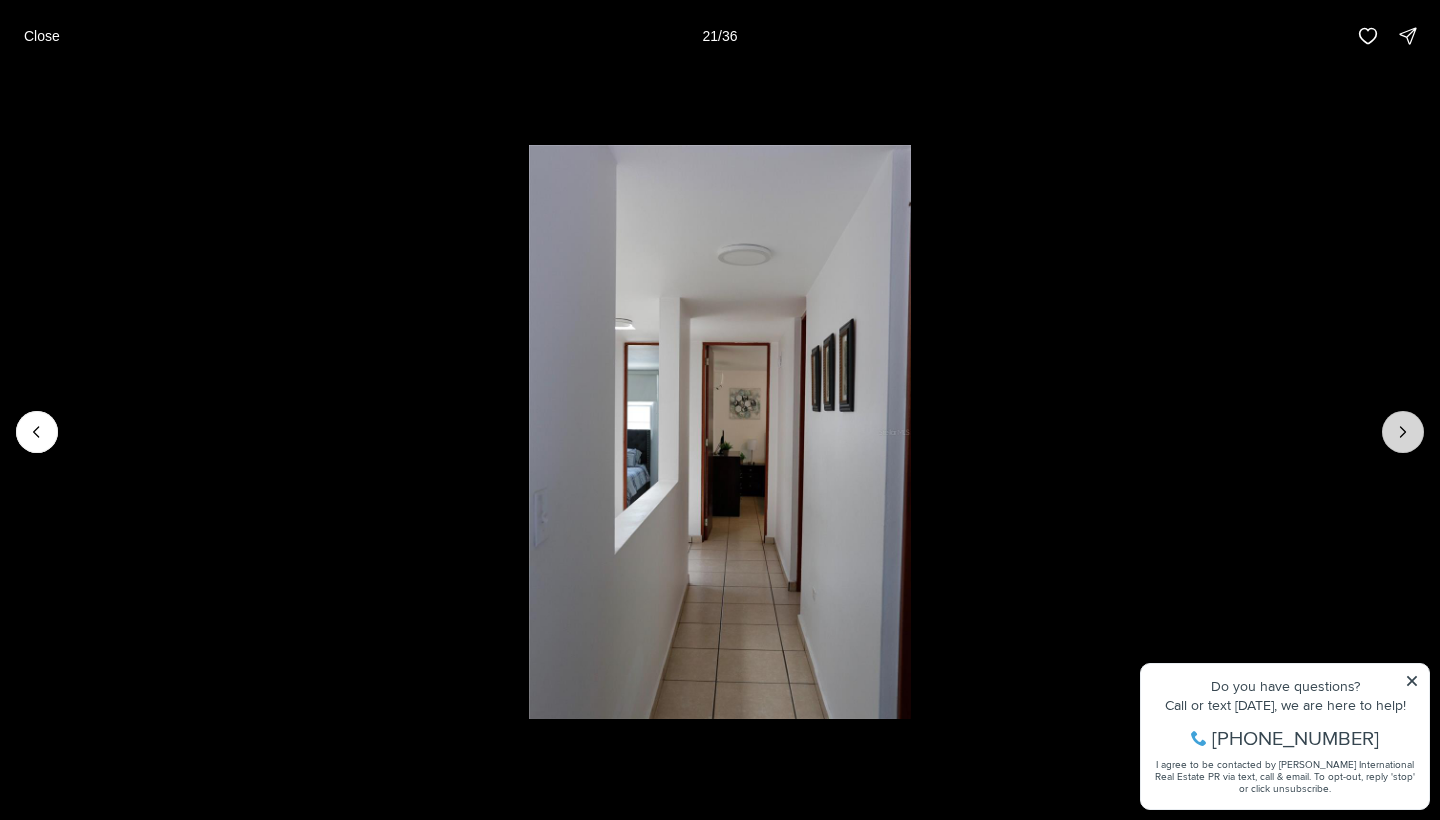 click 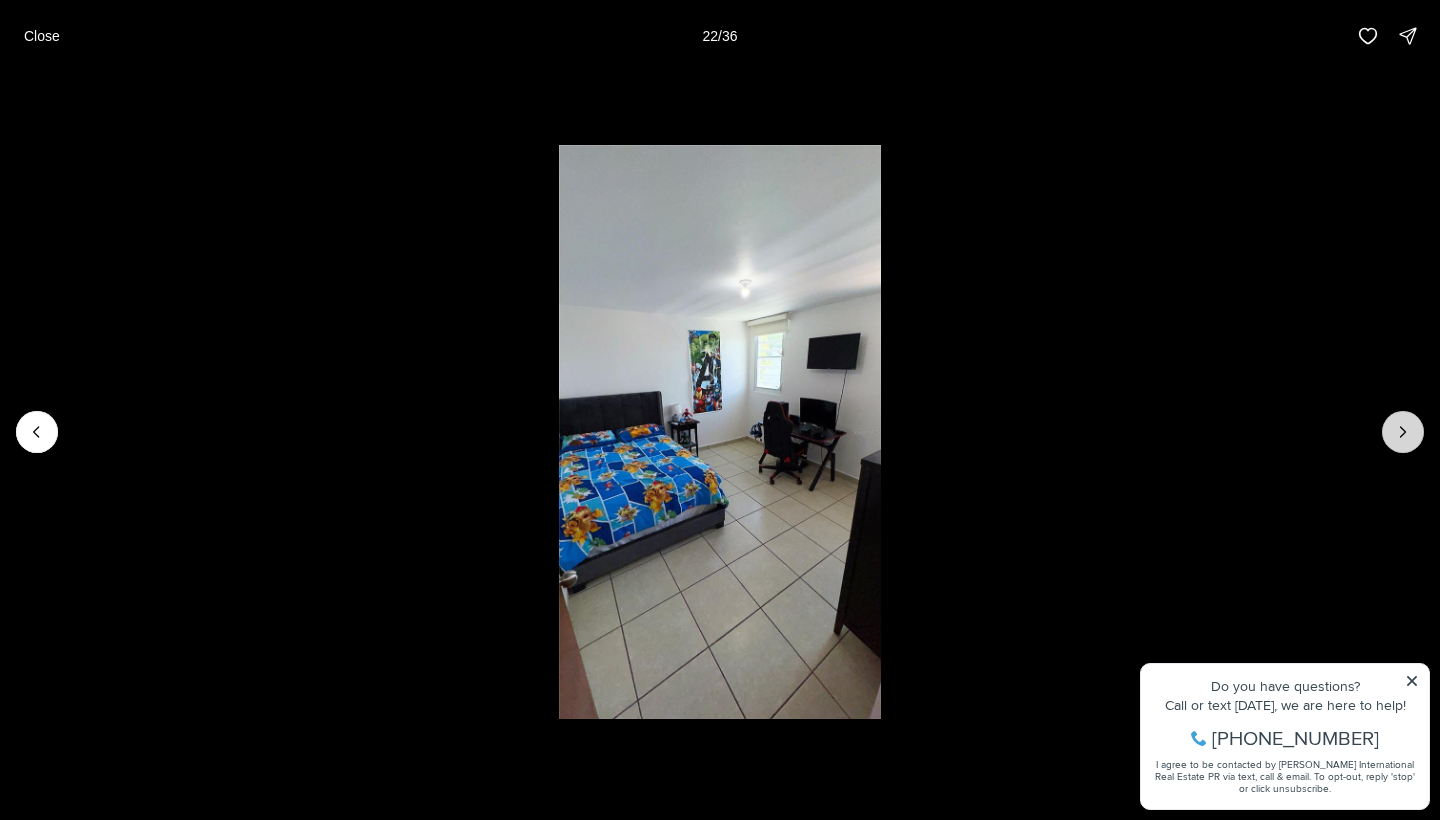 click 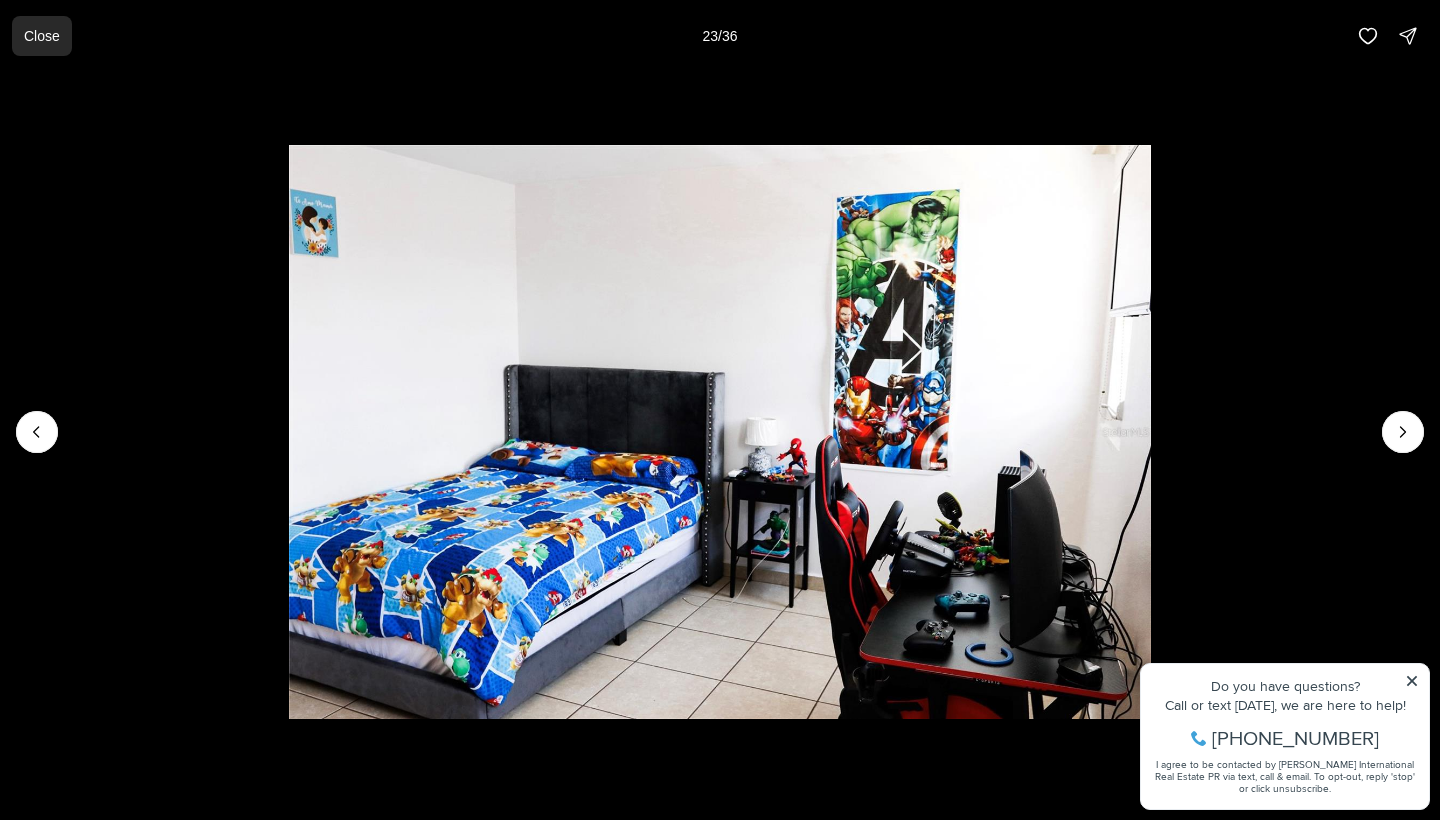 click on "Close" at bounding box center (42, 36) 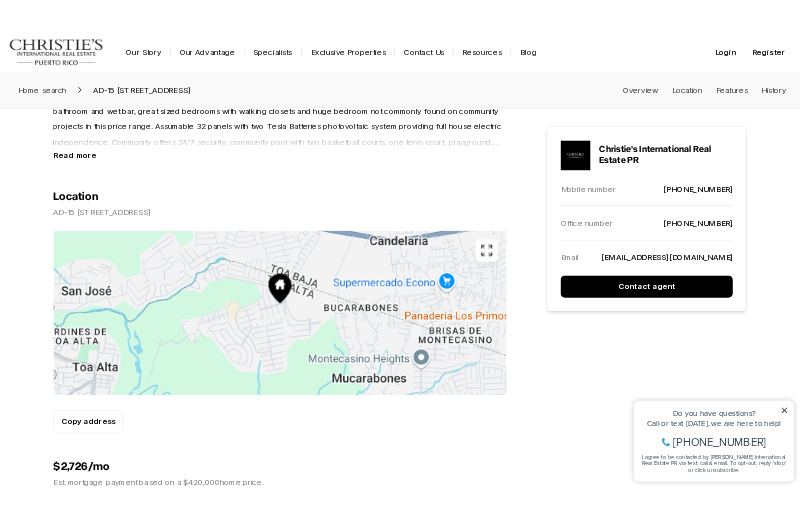 scroll, scrollTop: 1032, scrollLeft: 0, axis: vertical 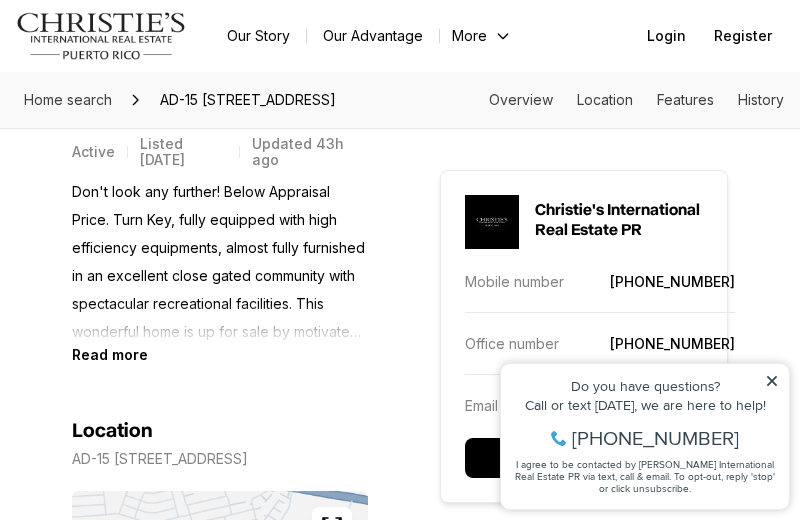 click 